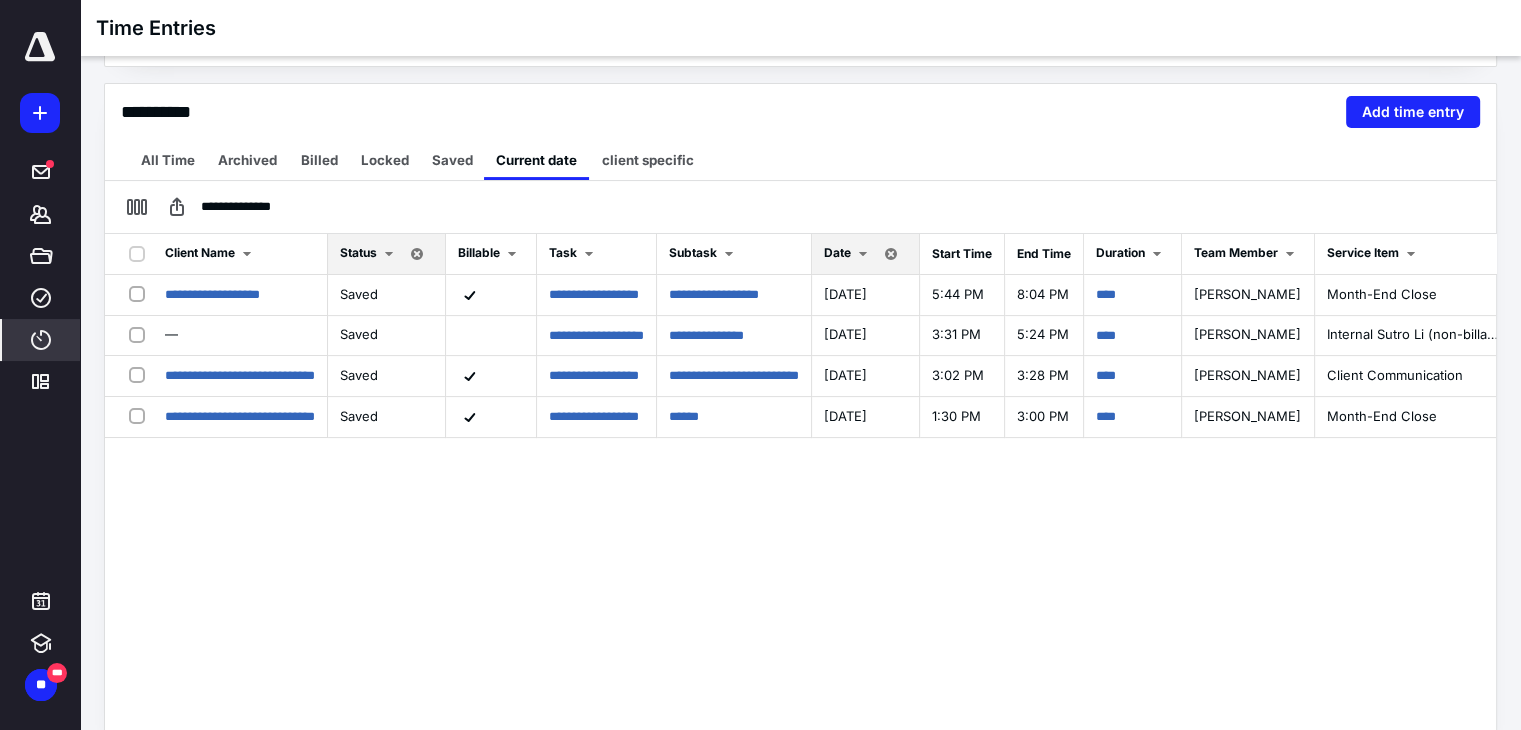 scroll, scrollTop: 419, scrollLeft: 0, axis: vertical 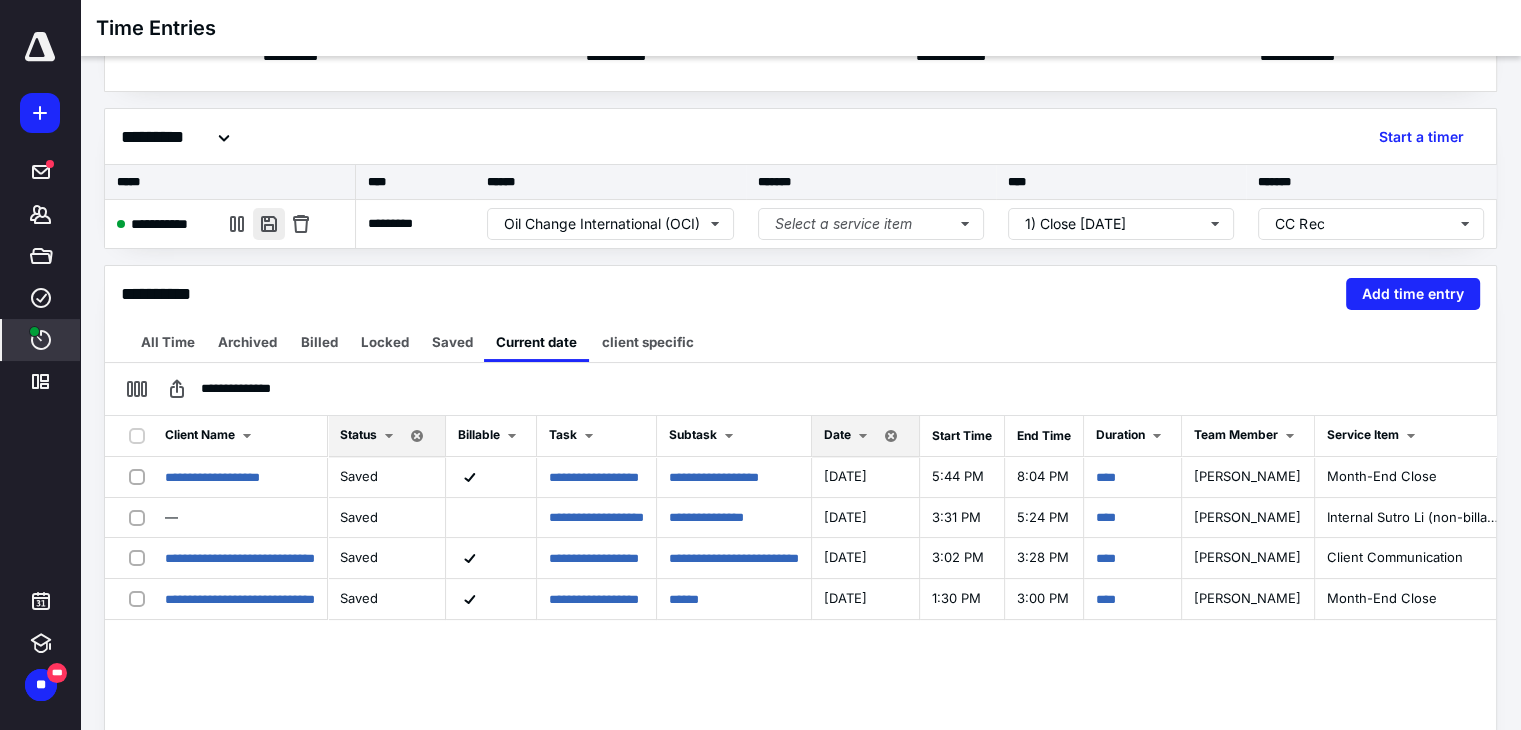 click at bounding box center (269, 224) 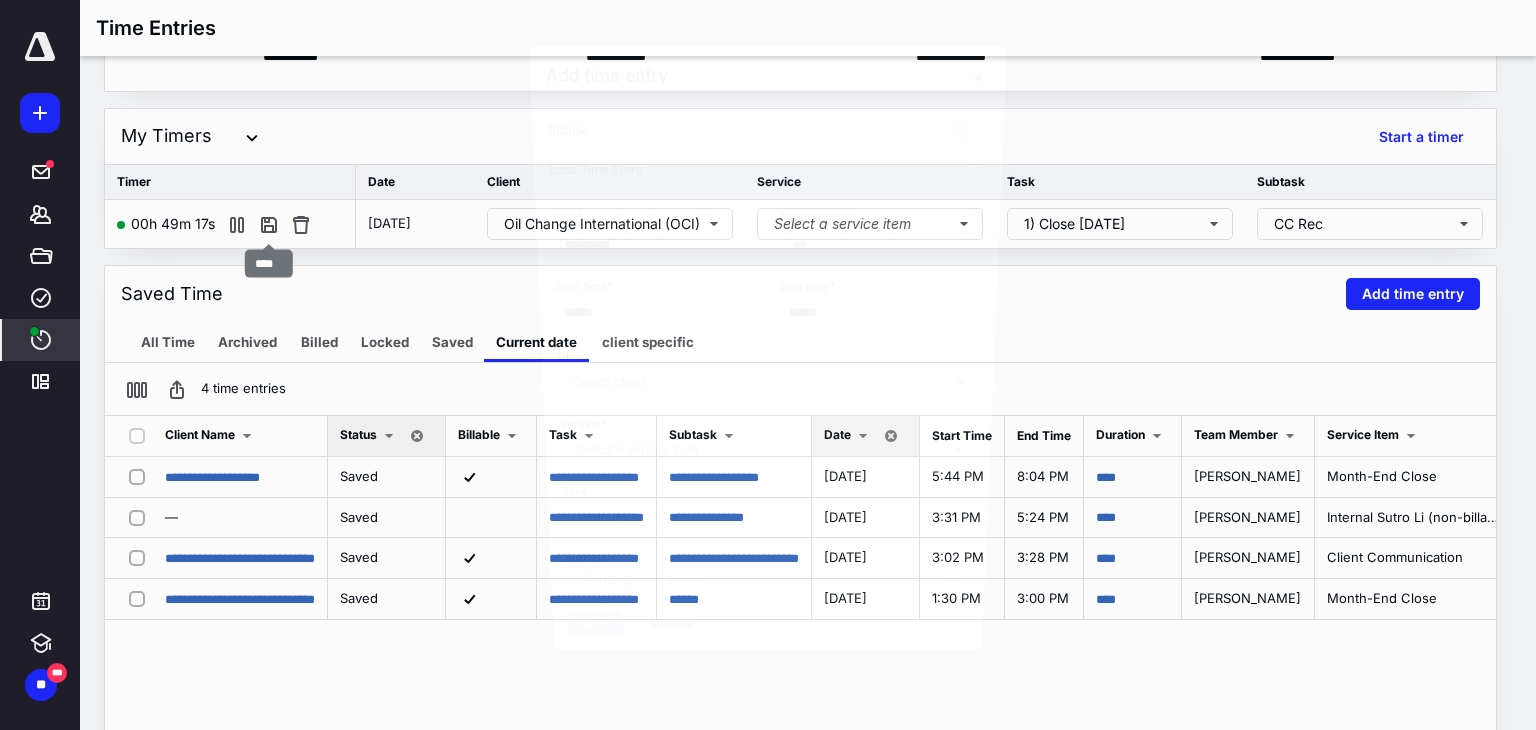 scroll, scrollTop: 0, scrollLeft: 0, axis: both 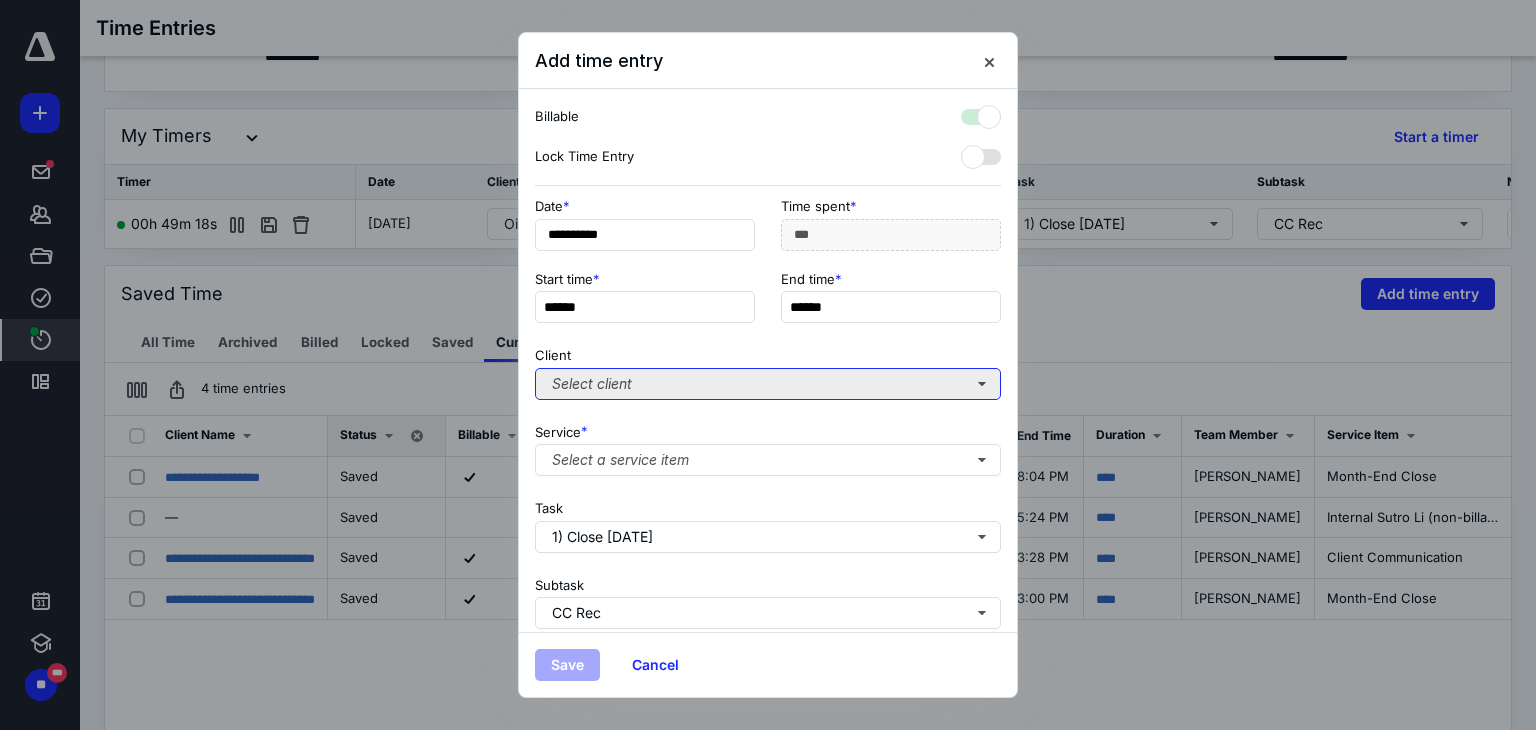 click on "Select client" at bounding box center [768, 384] 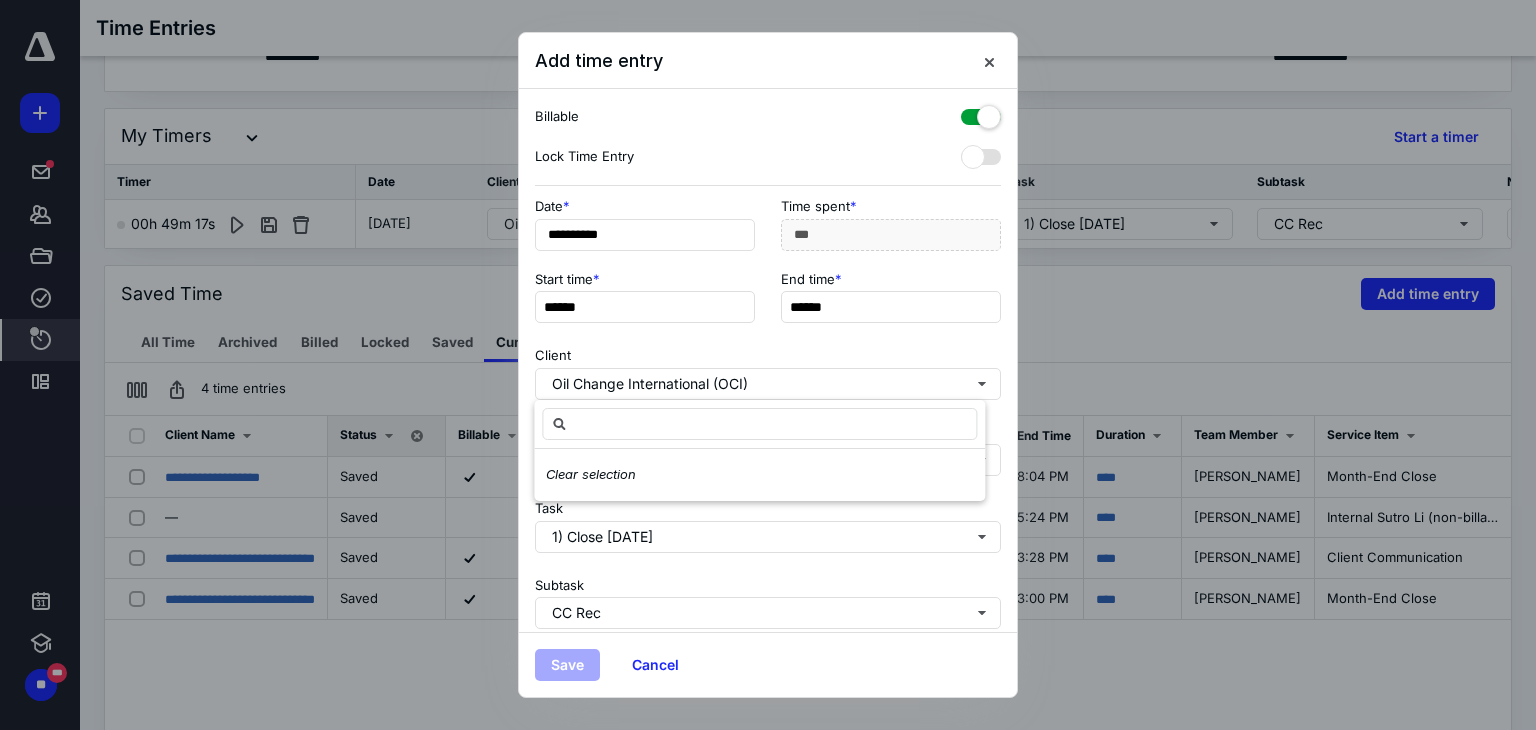 click on "Client Oil Change International (OCI)" at bounding box center (768, 369) 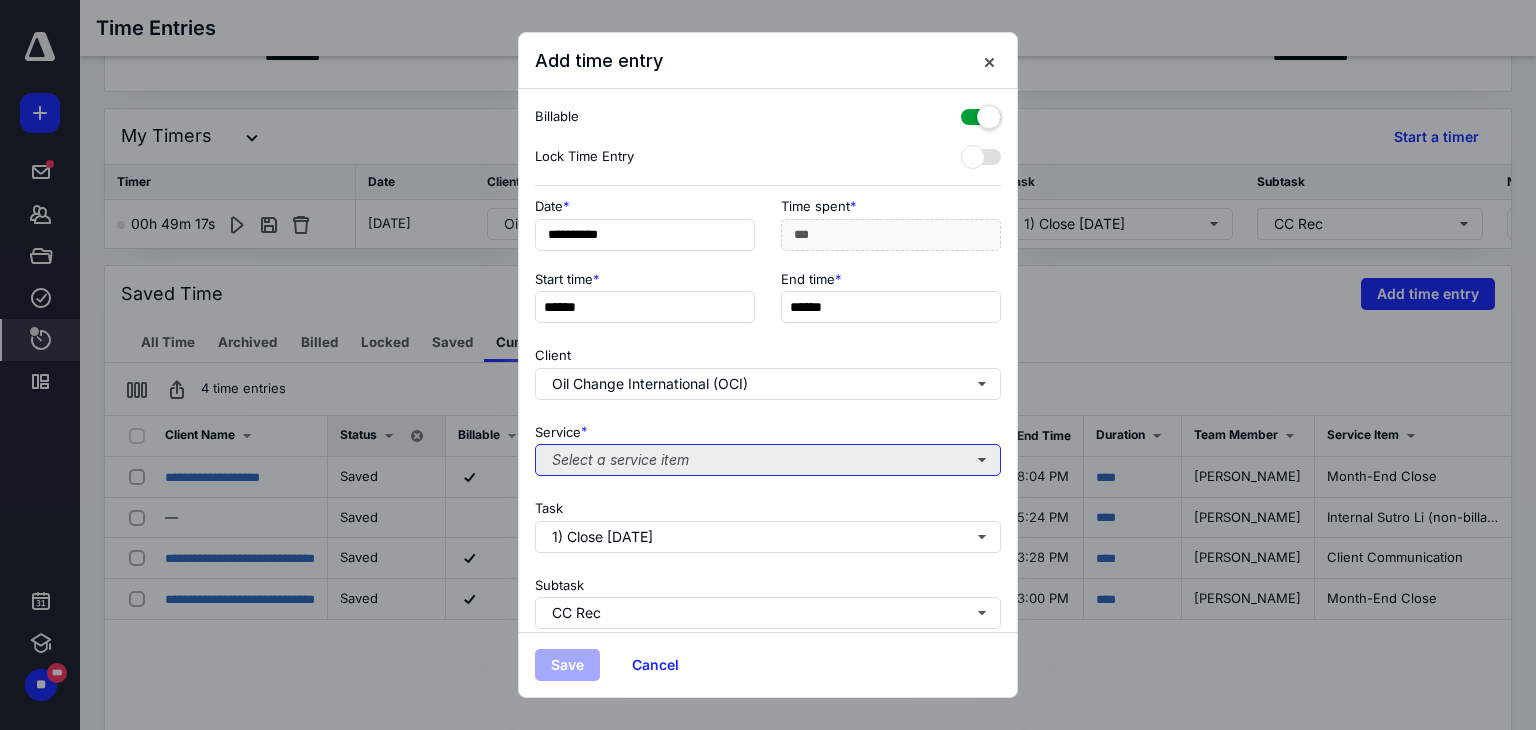 click on "Select a service item" at bounding box center [768, 460] 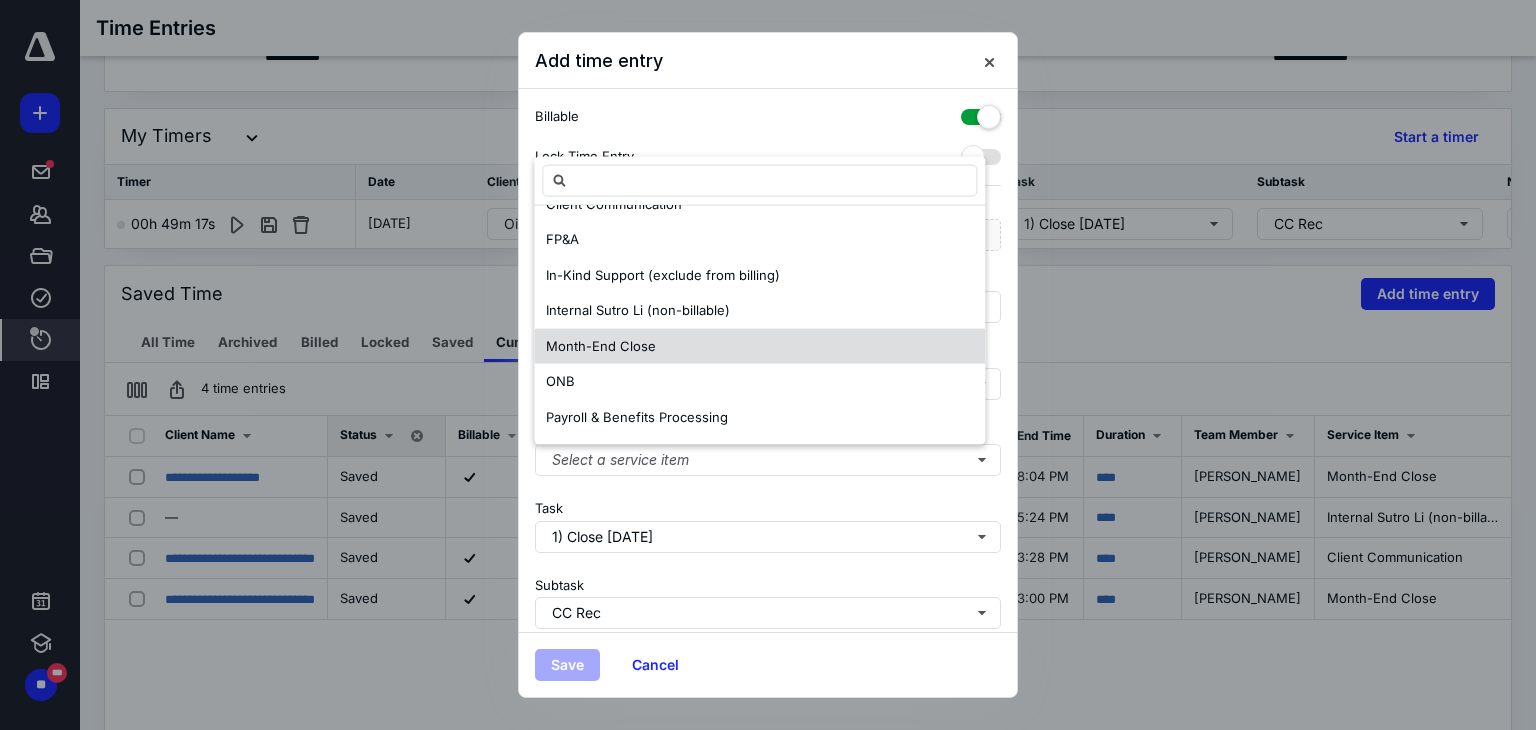 scroll, scrollTop: 240, scrollLeft: 0, axis: vertical 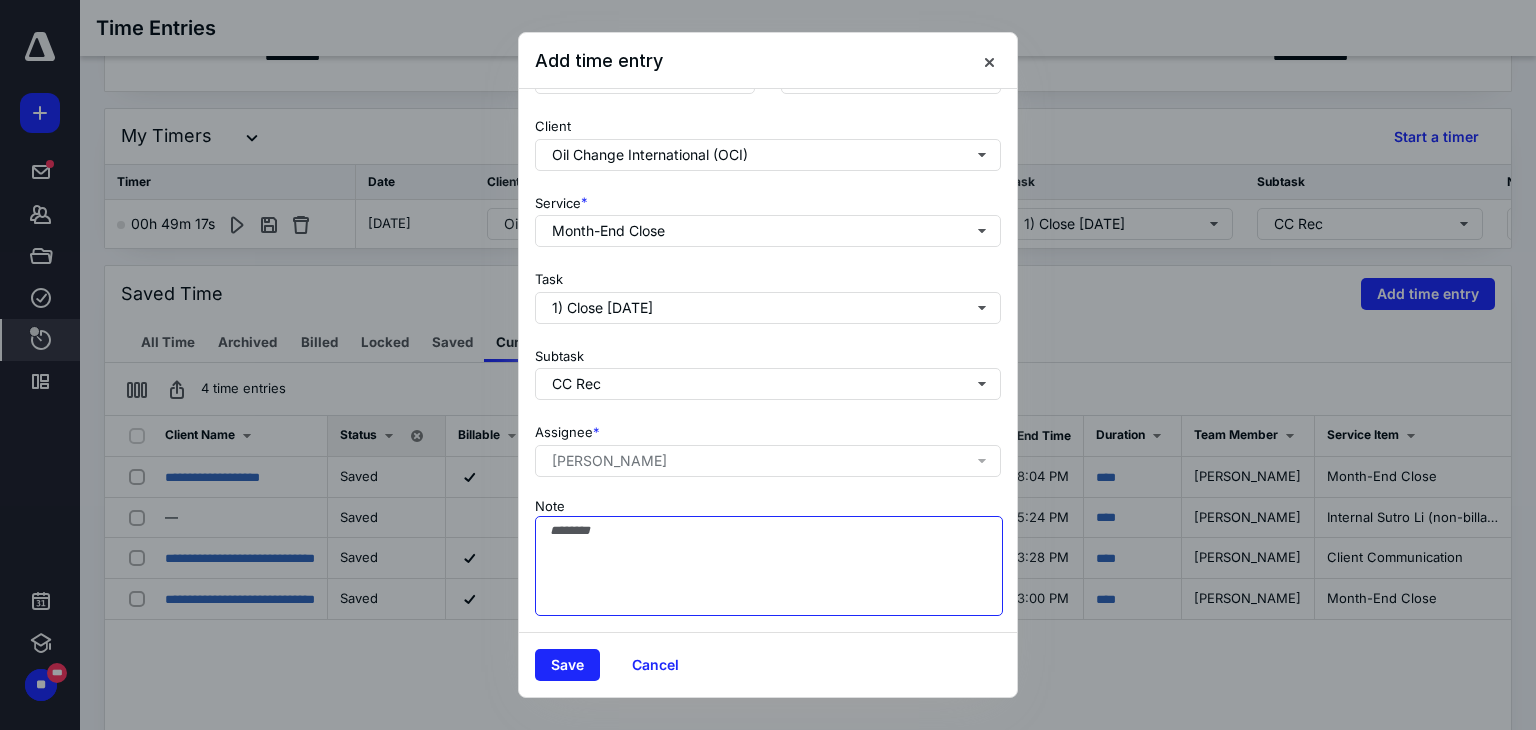 click on "Note" at bounding box center [769, 566] 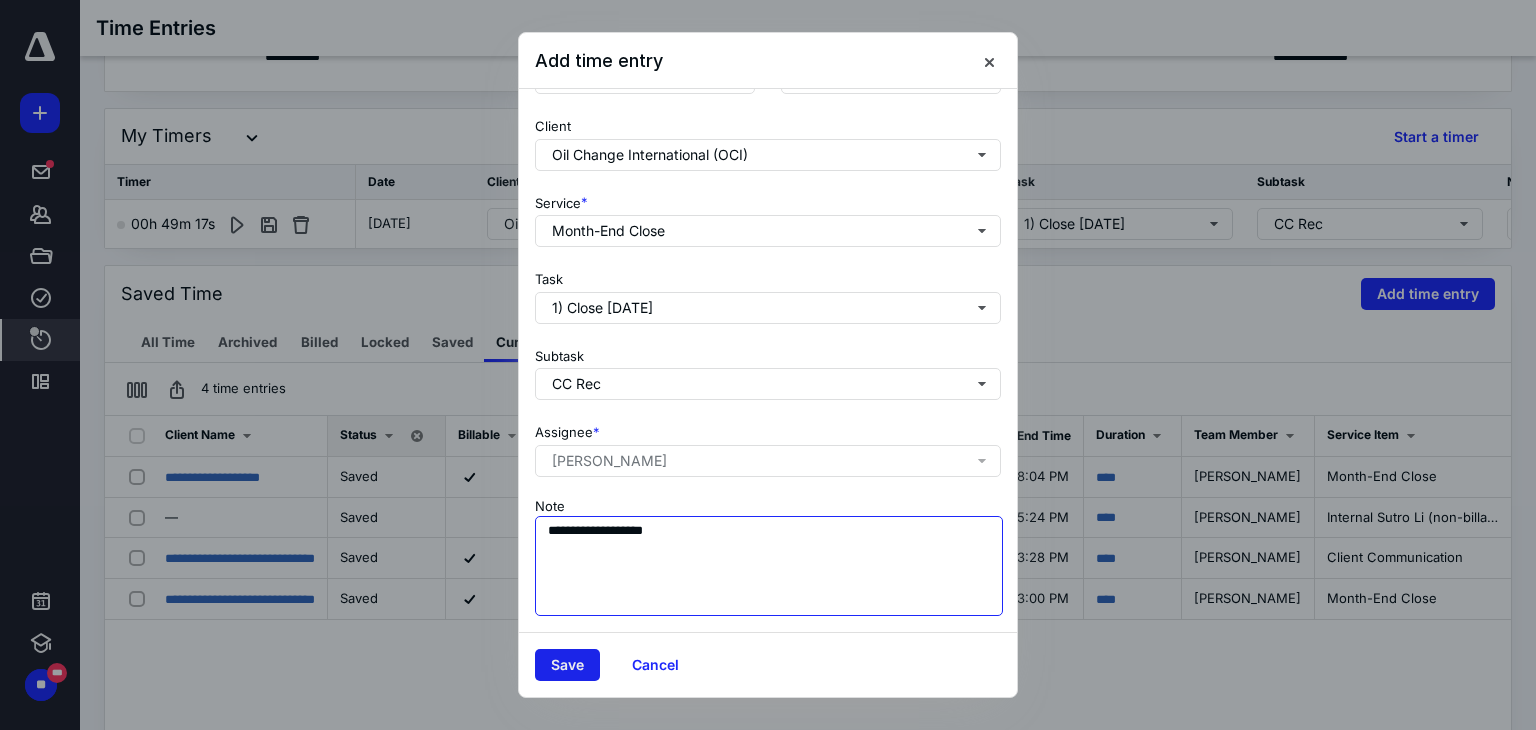 type on "**********" 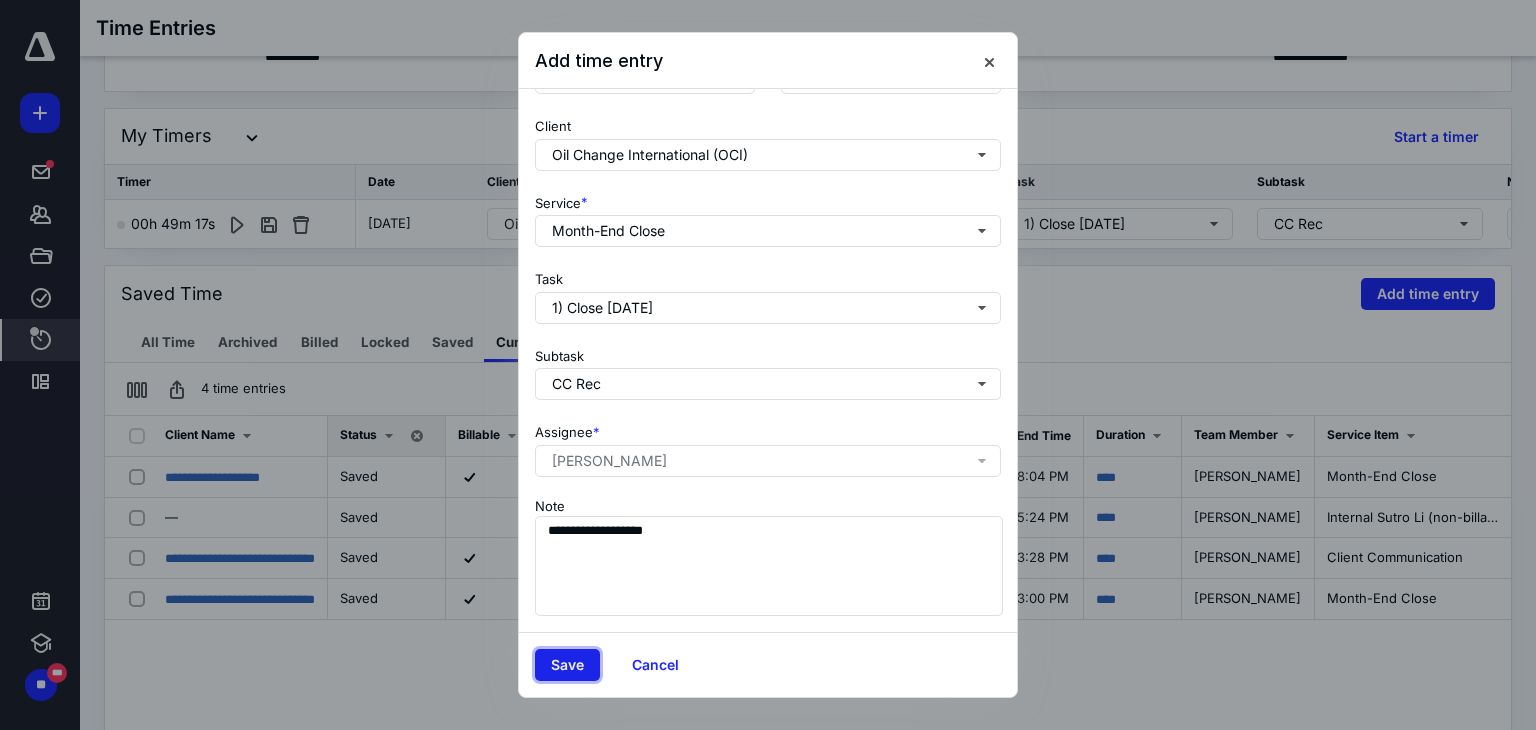 click on "Save" at bounding box center [567, 665] 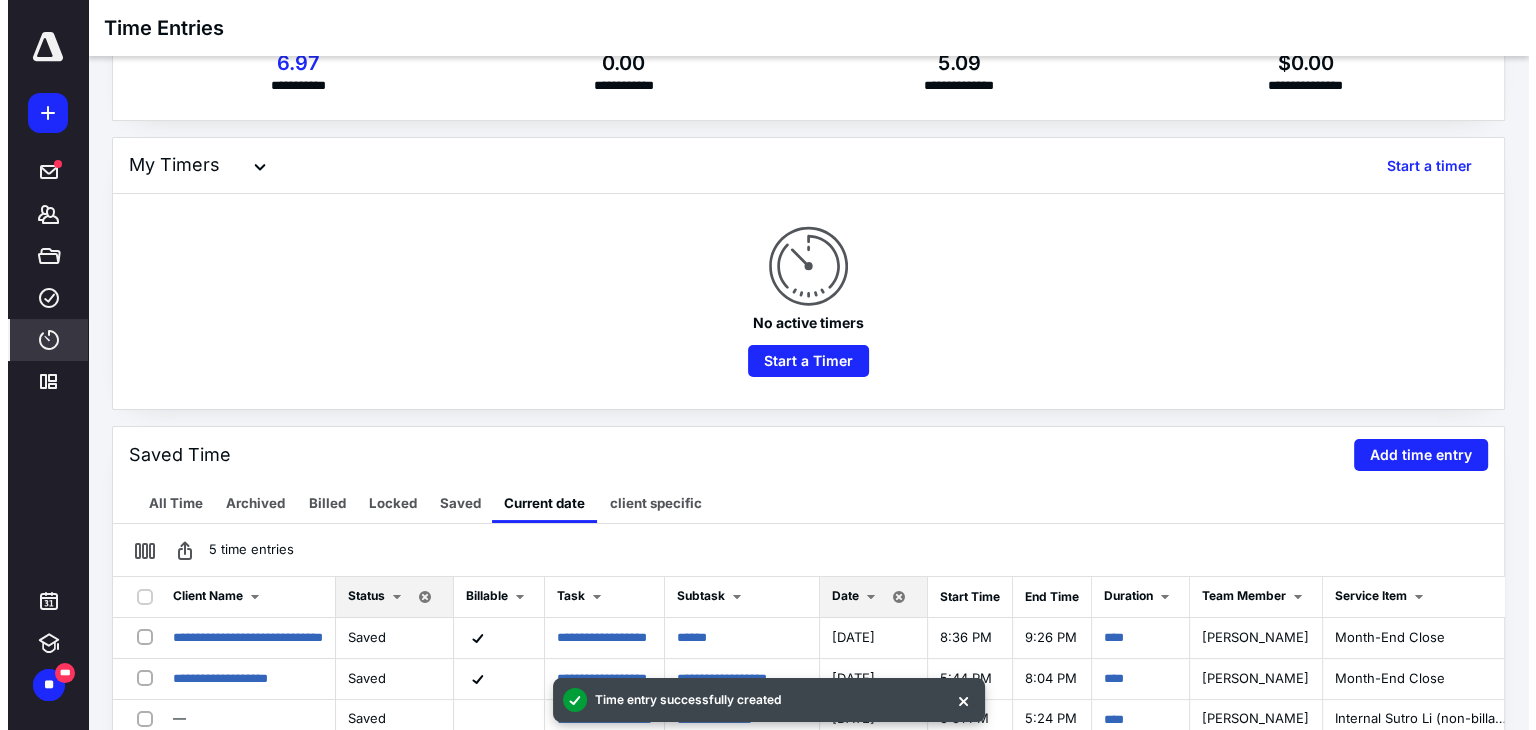 scroll, scrollTop: 122, scrollLeft: 0, axis: vertical 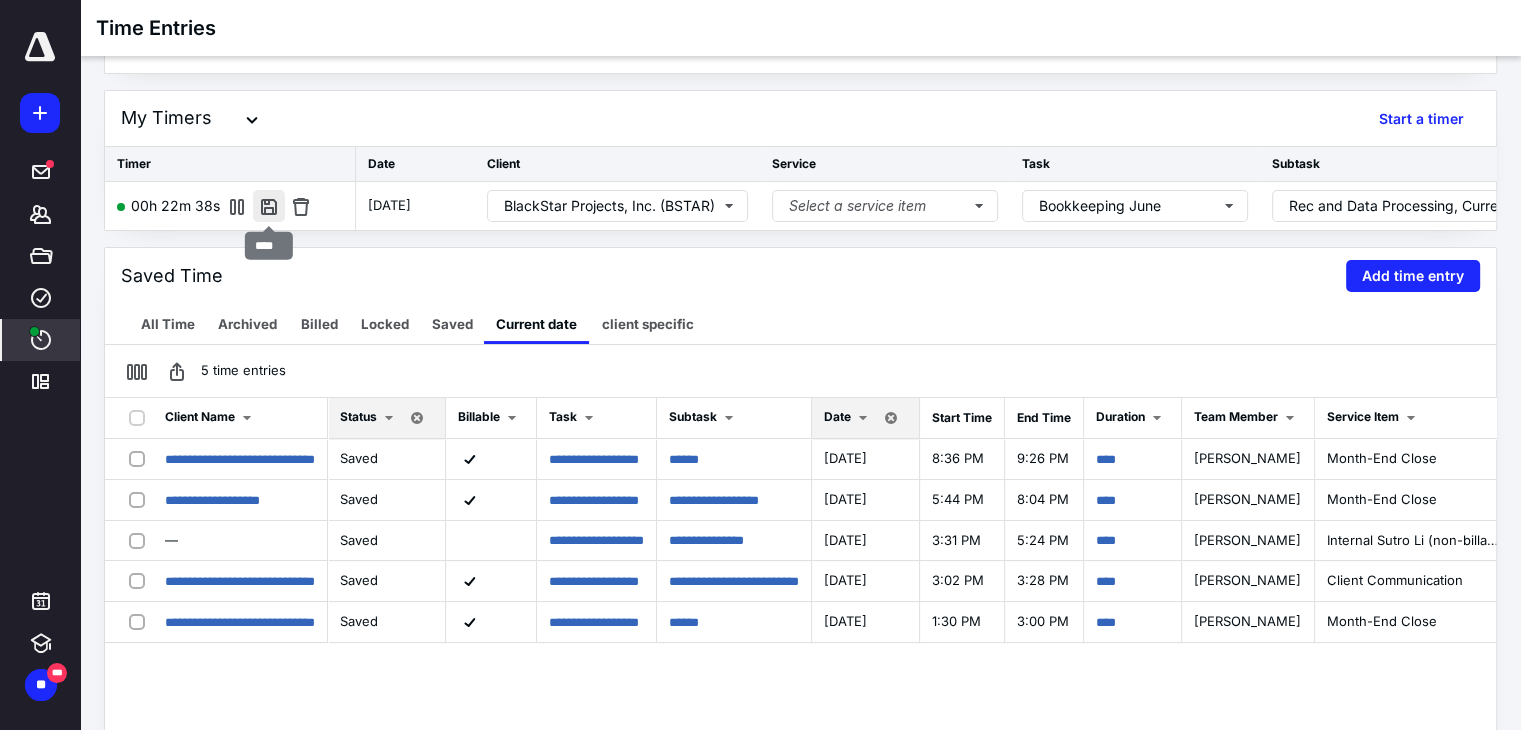 click at bounding box center [269, 206] 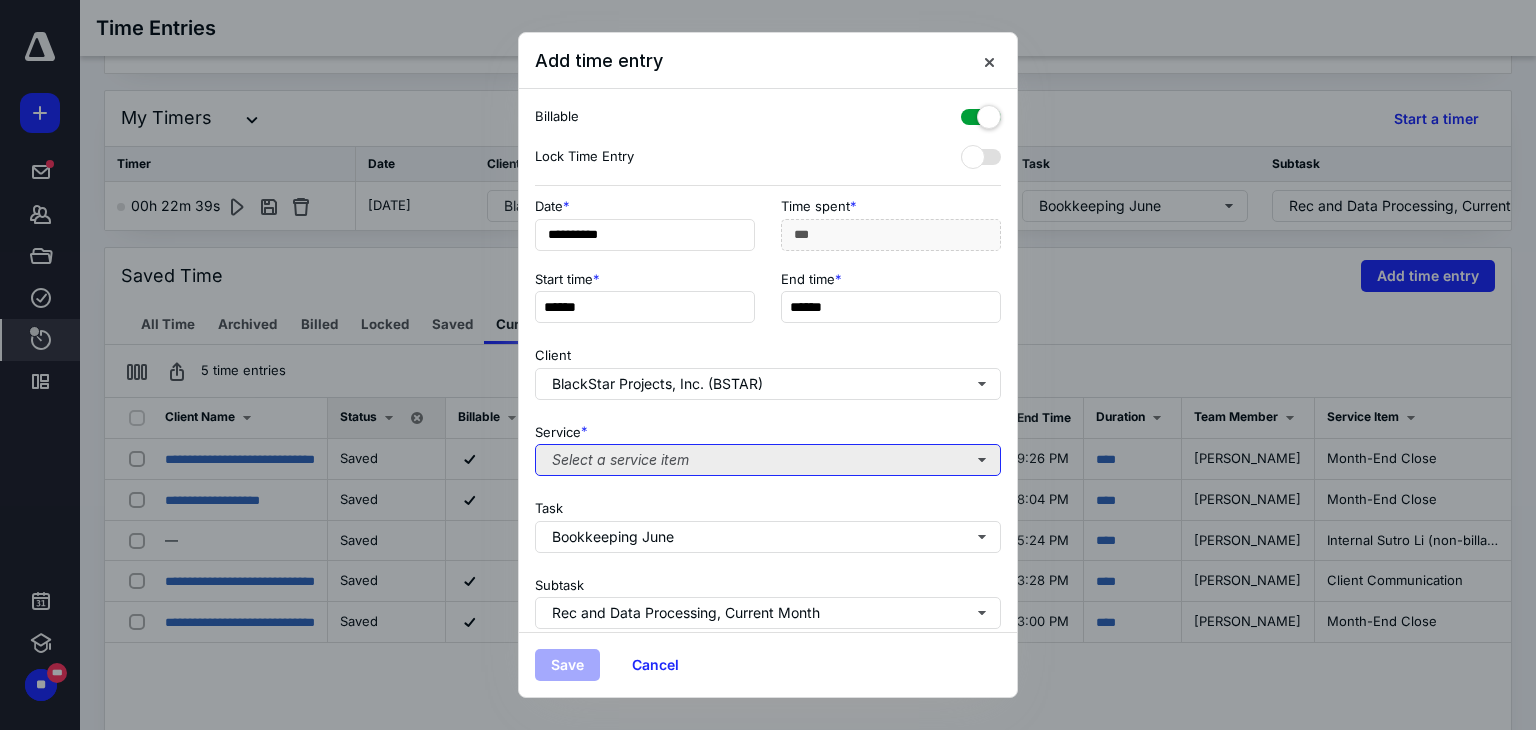 click on "Select a service item" at bounding box center (768, 460) 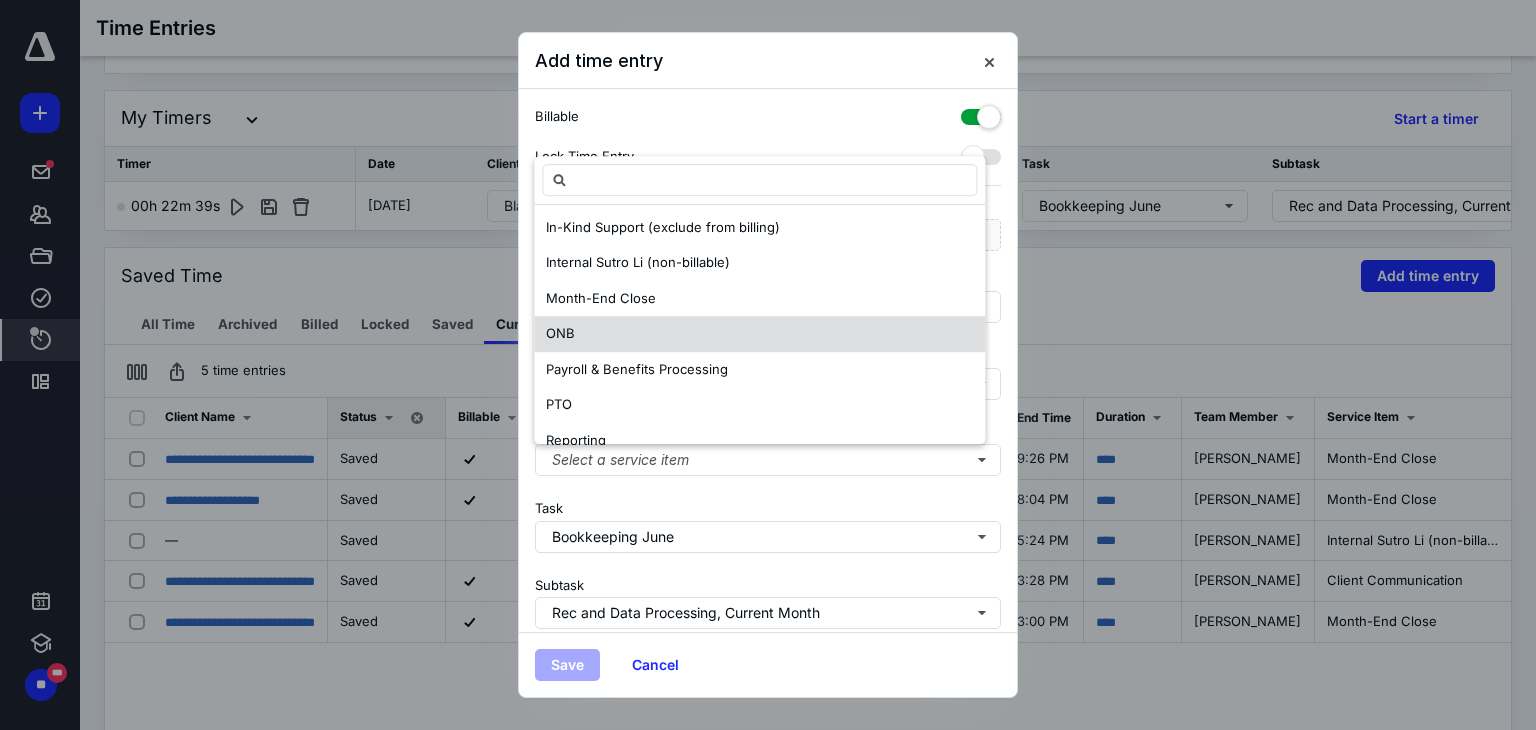 scroll, scrollTop: 282, scrollLeft: 0, axis: vertical 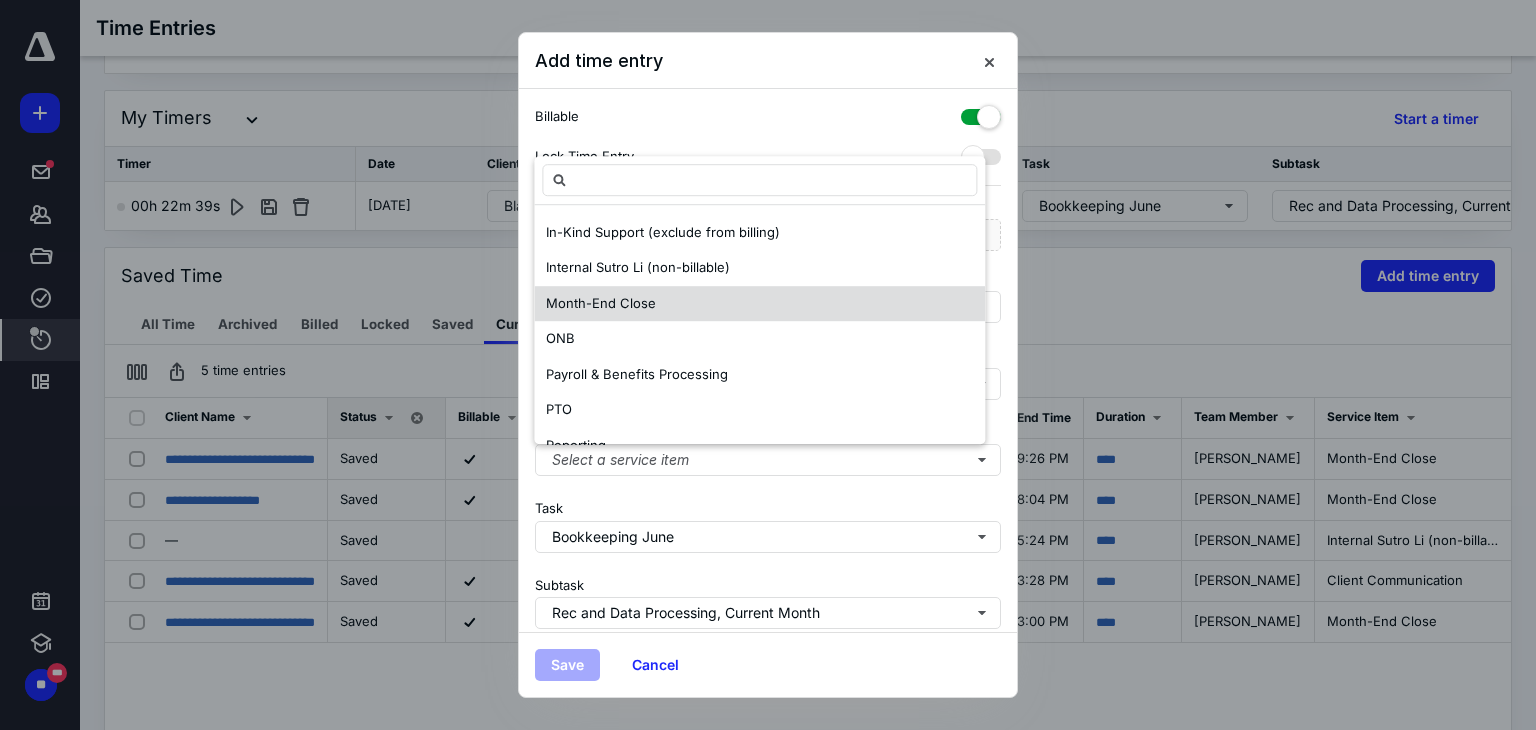 click on "Month-End Close" at bounding box center (601, 303) 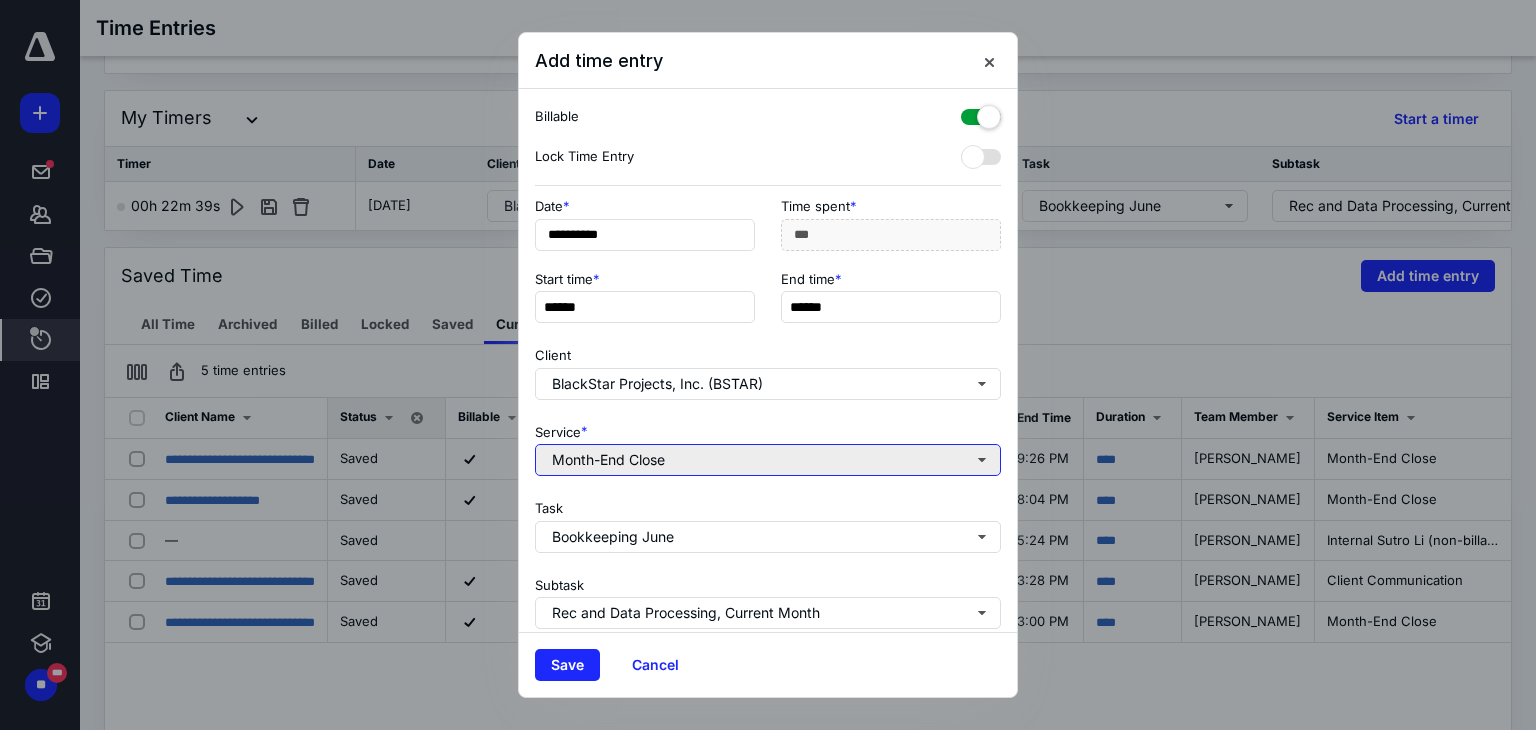 scroll, scrollTop: 0, scrollLeft: 0, axis: both 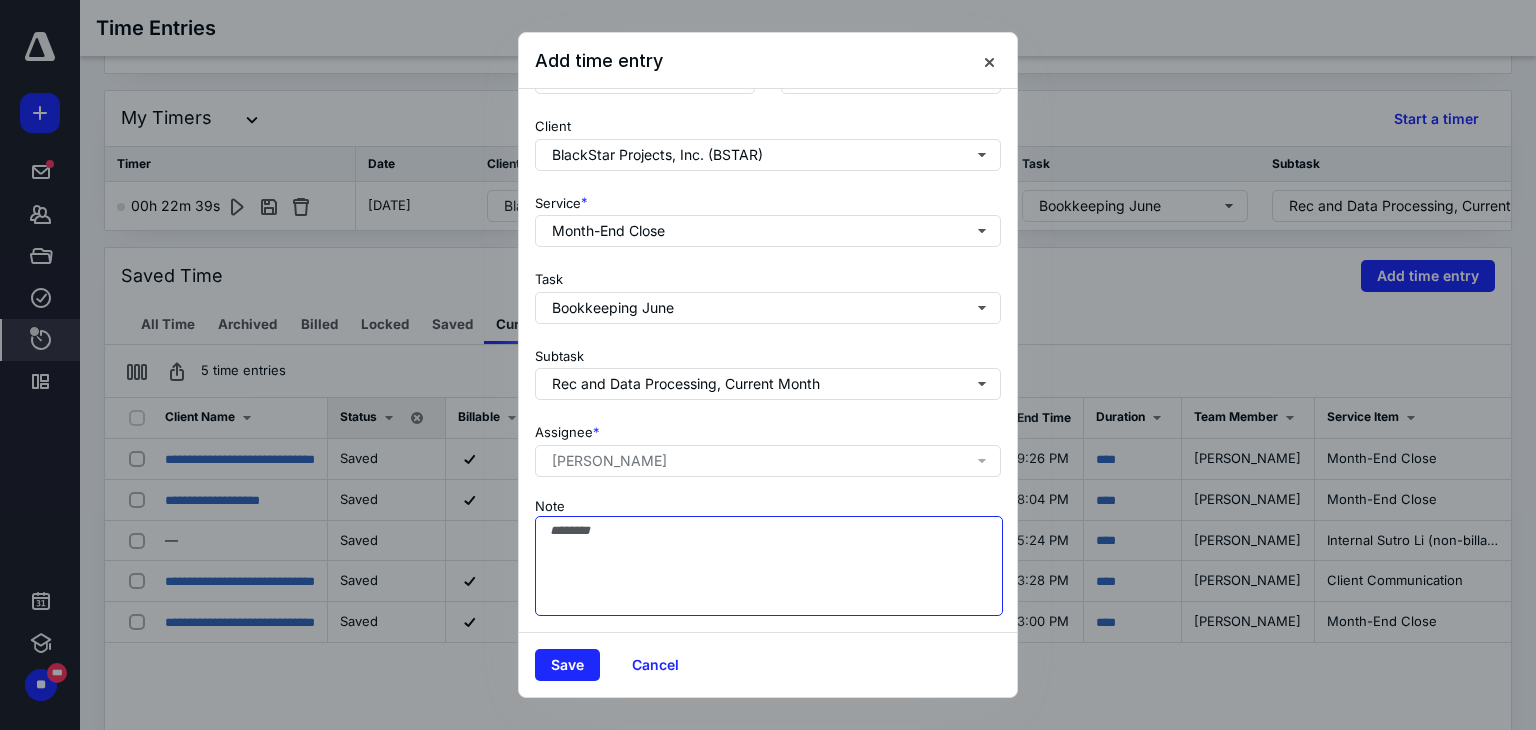 click on "Note" at bounding box center (769, 566) 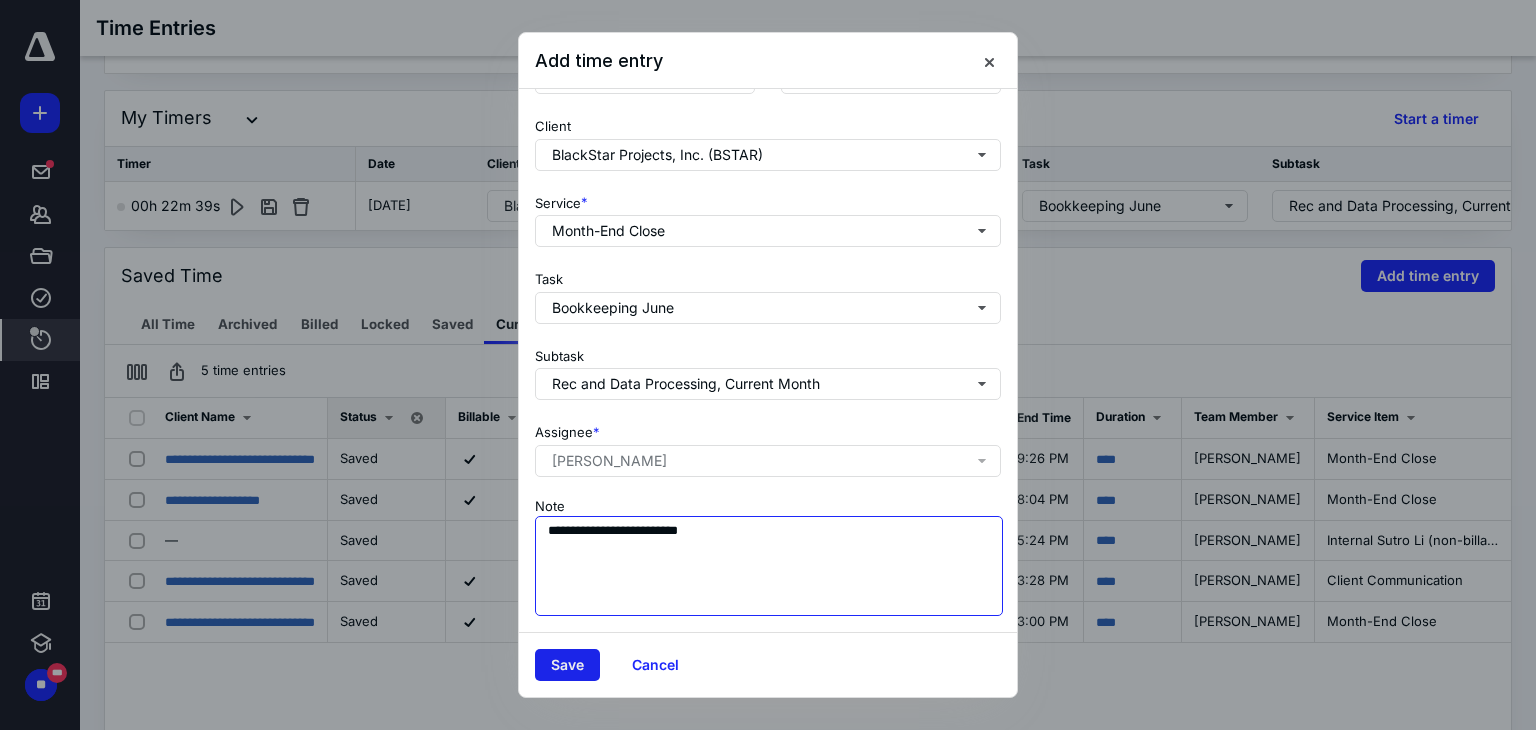 type on "**********" 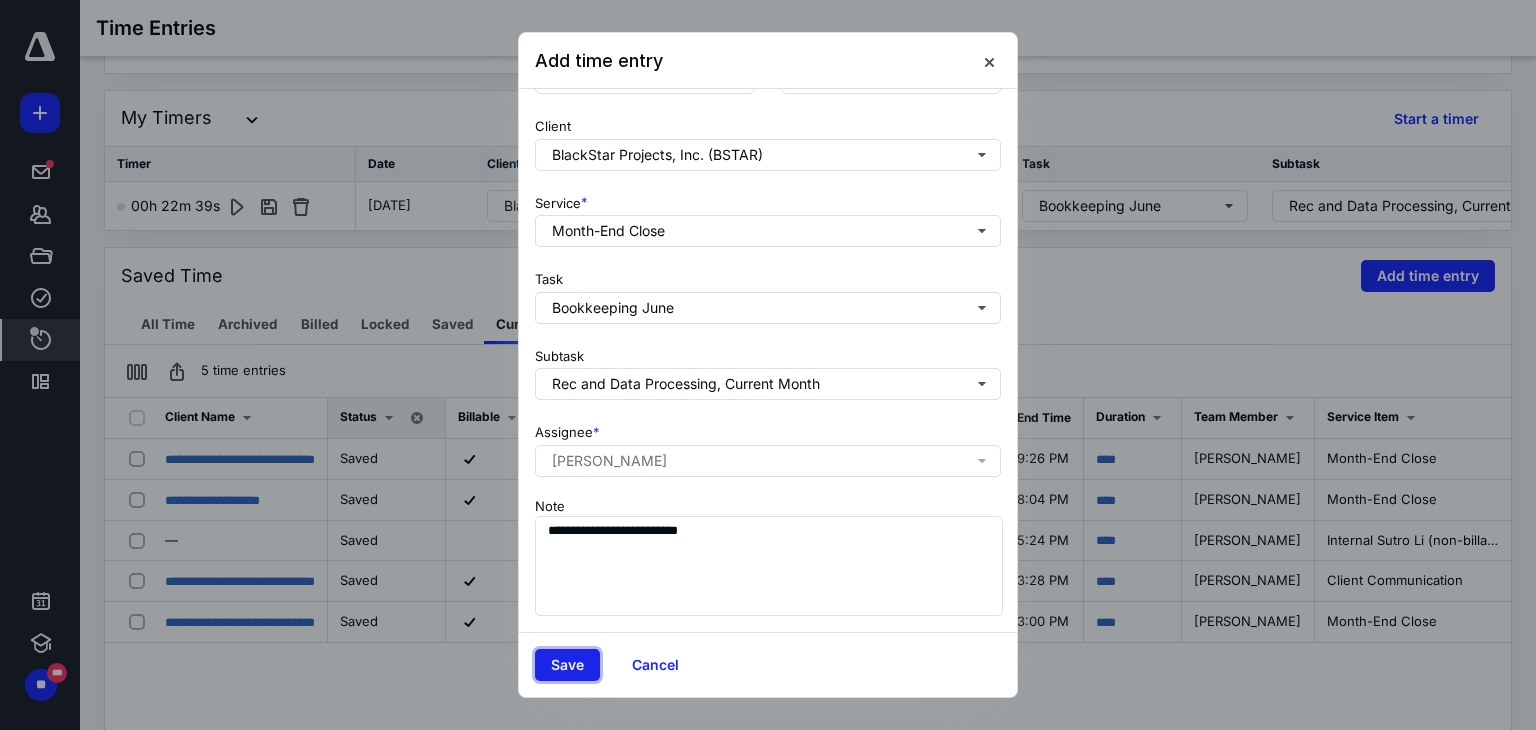 click on "Save" at bounding box center [567, 665] 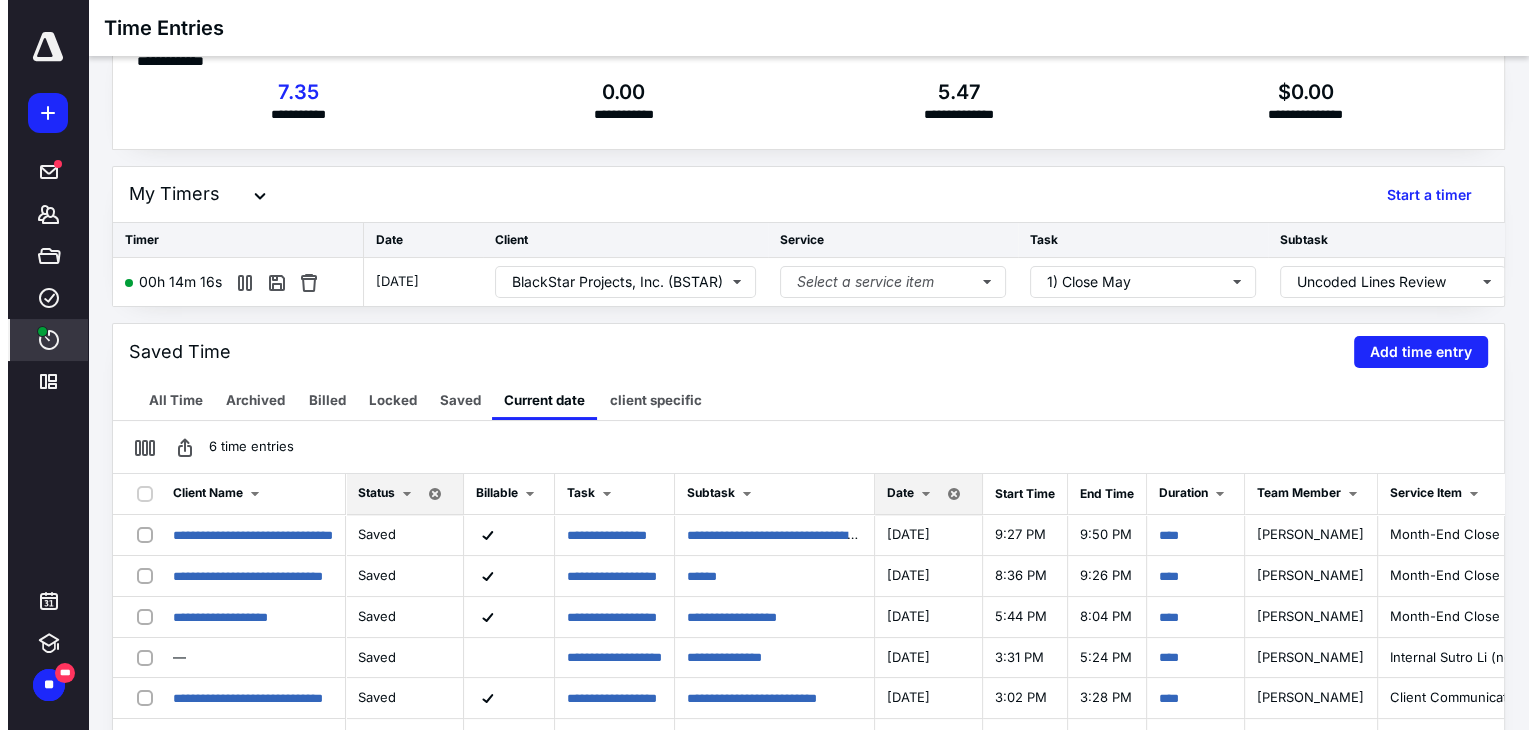 scroll, scrollTop: 40, scrollLeft: 0, axis: vertical 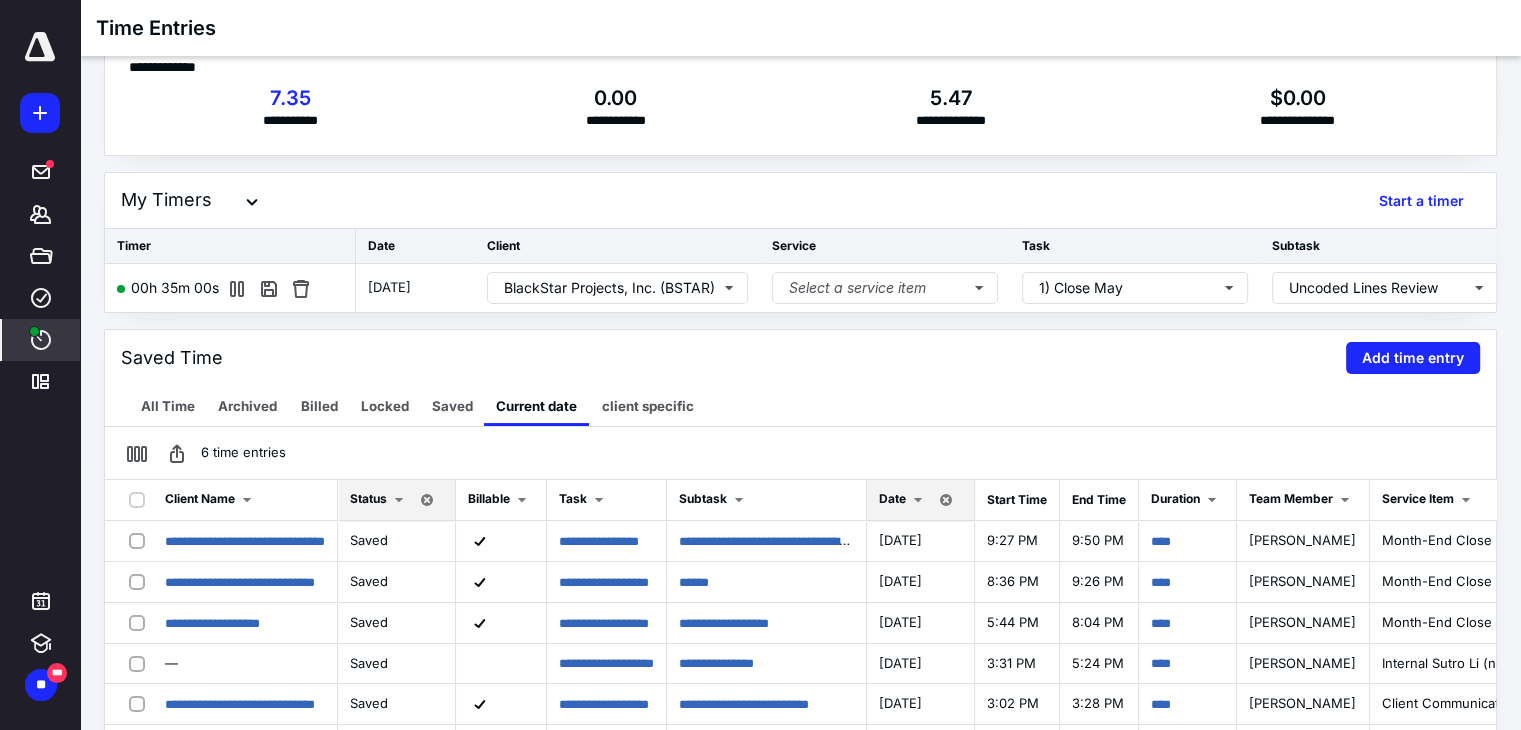 click on "Saved Time Add time entry" at bounding box center [800, 358] 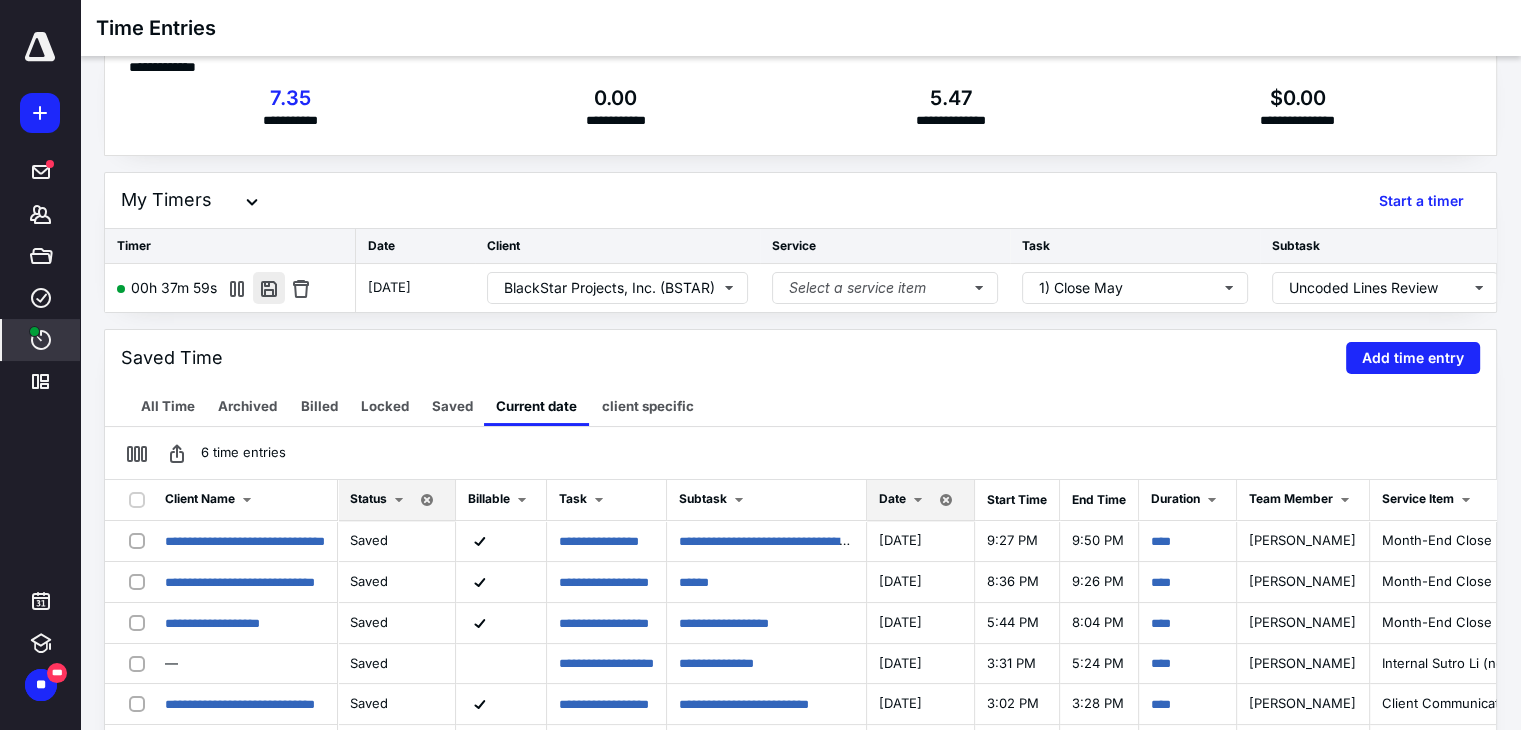 click at bounding box center [269, 288] 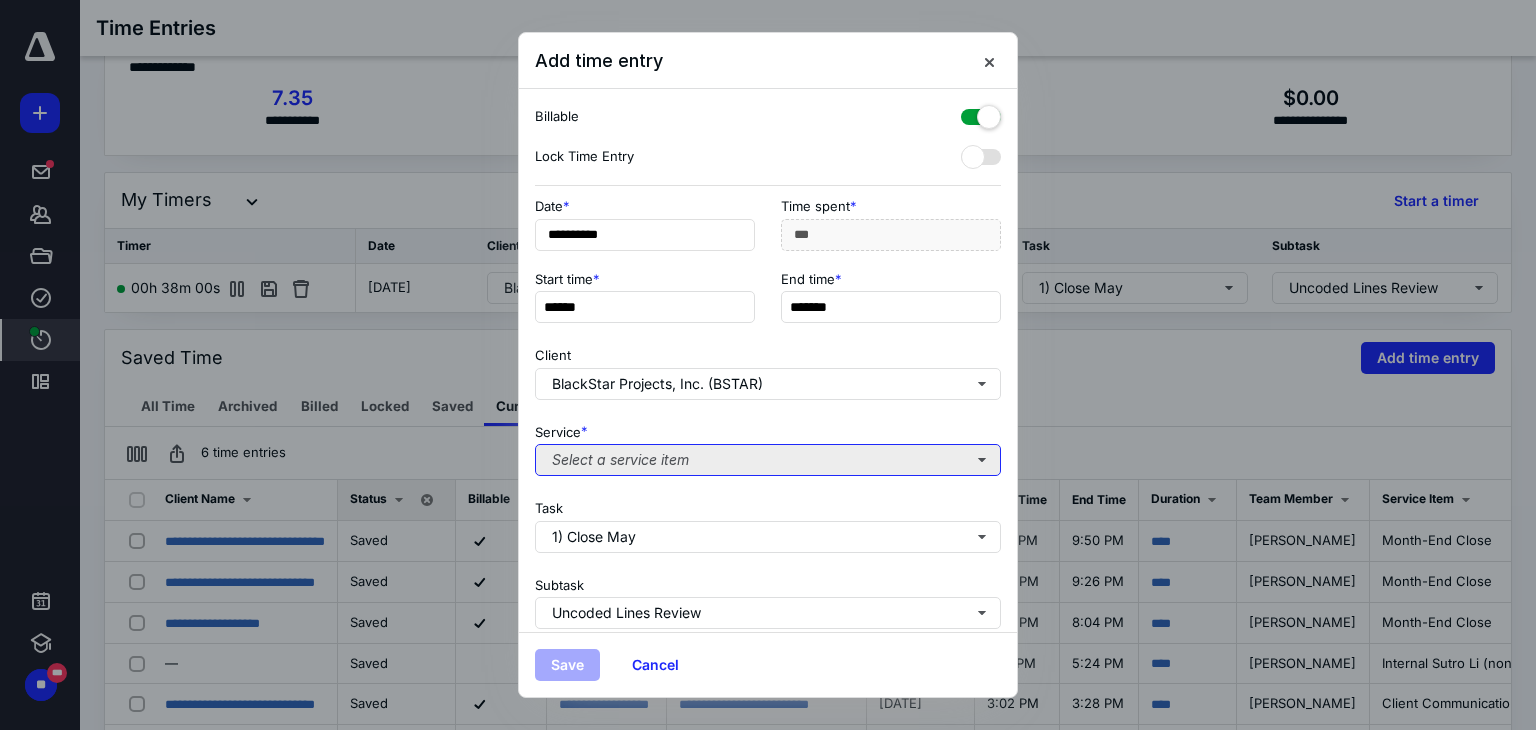 click on "Select a service item" at bounding box center (768, 460) 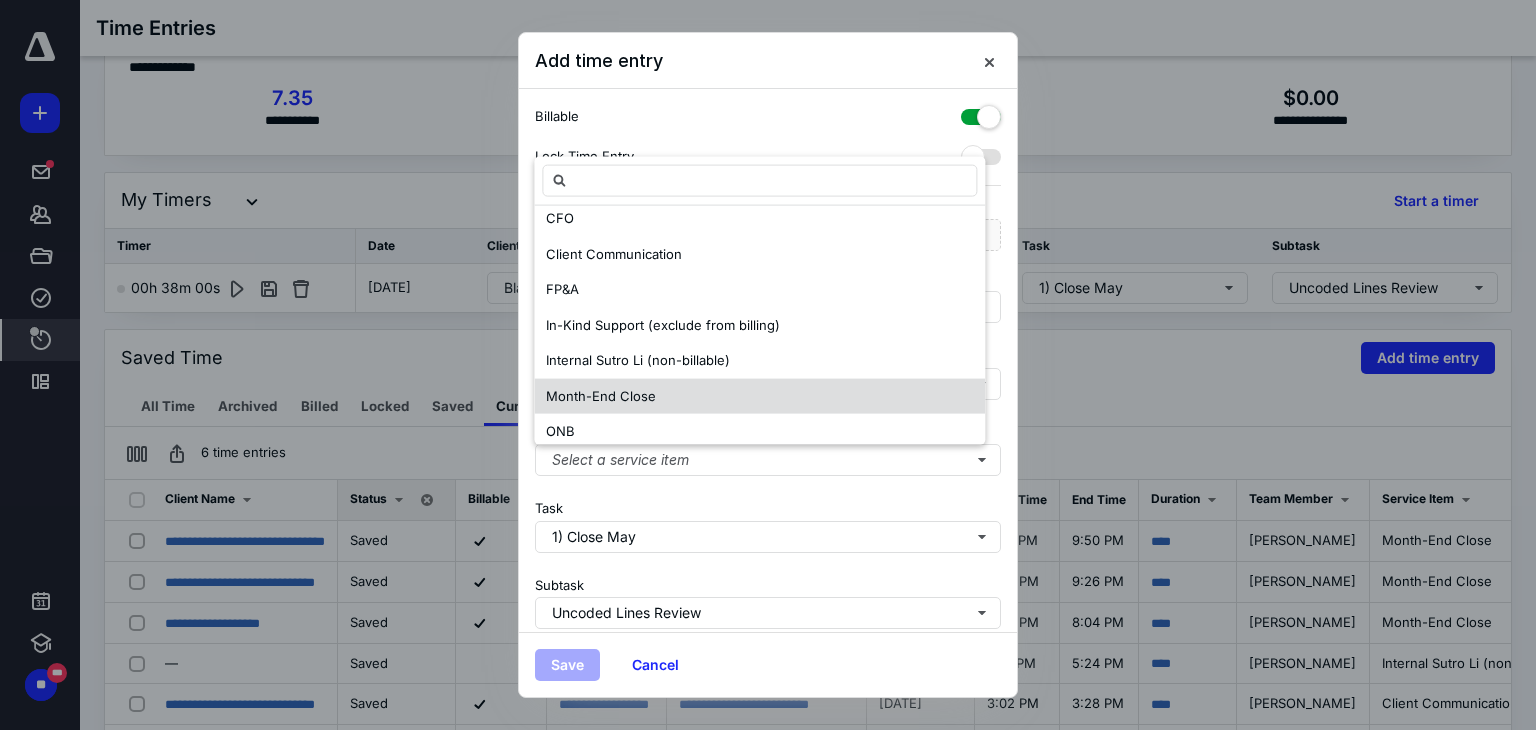 scroll, scrollTop: 196, scrollLeft: 0, axis: vertical 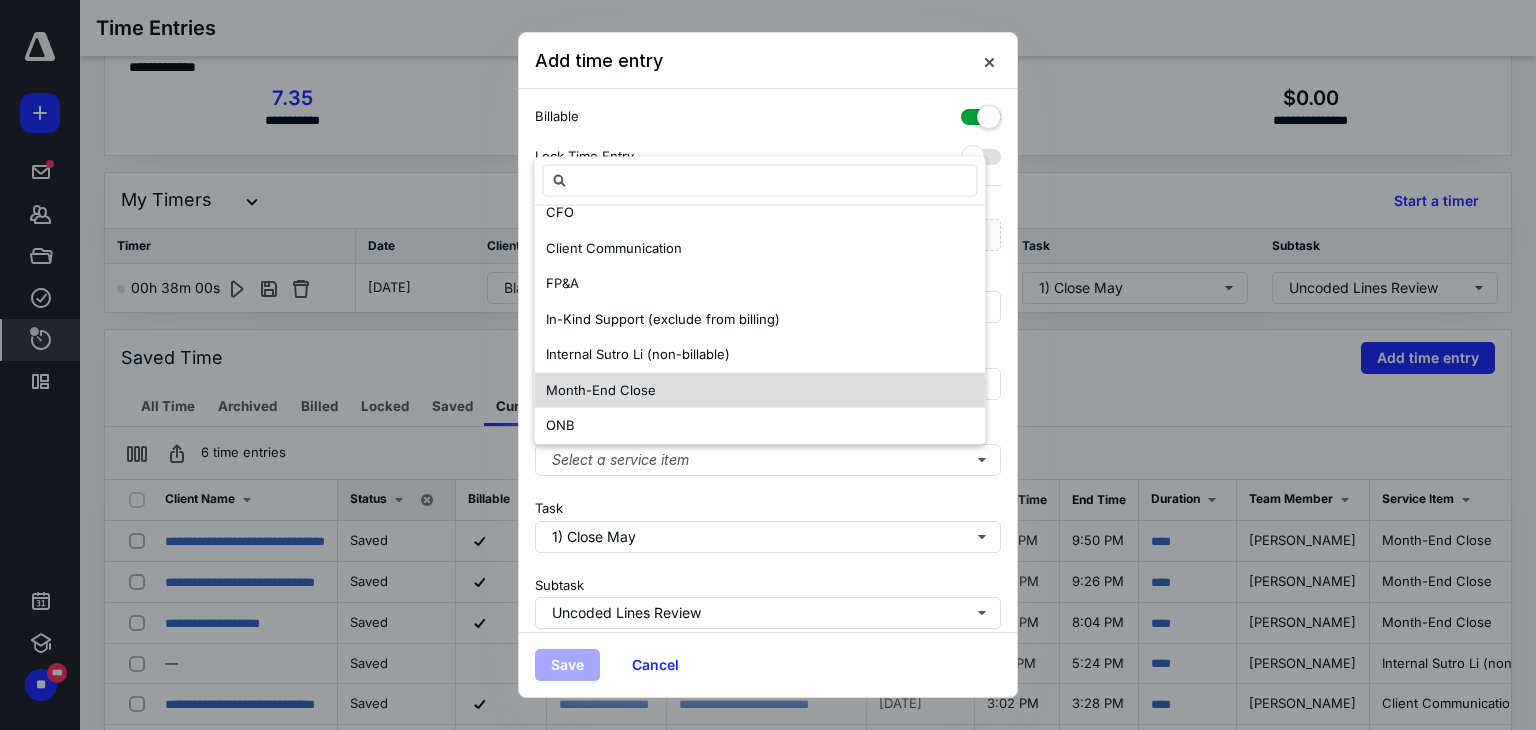 click on "Month-End Close" at bounding box center (759, 390) 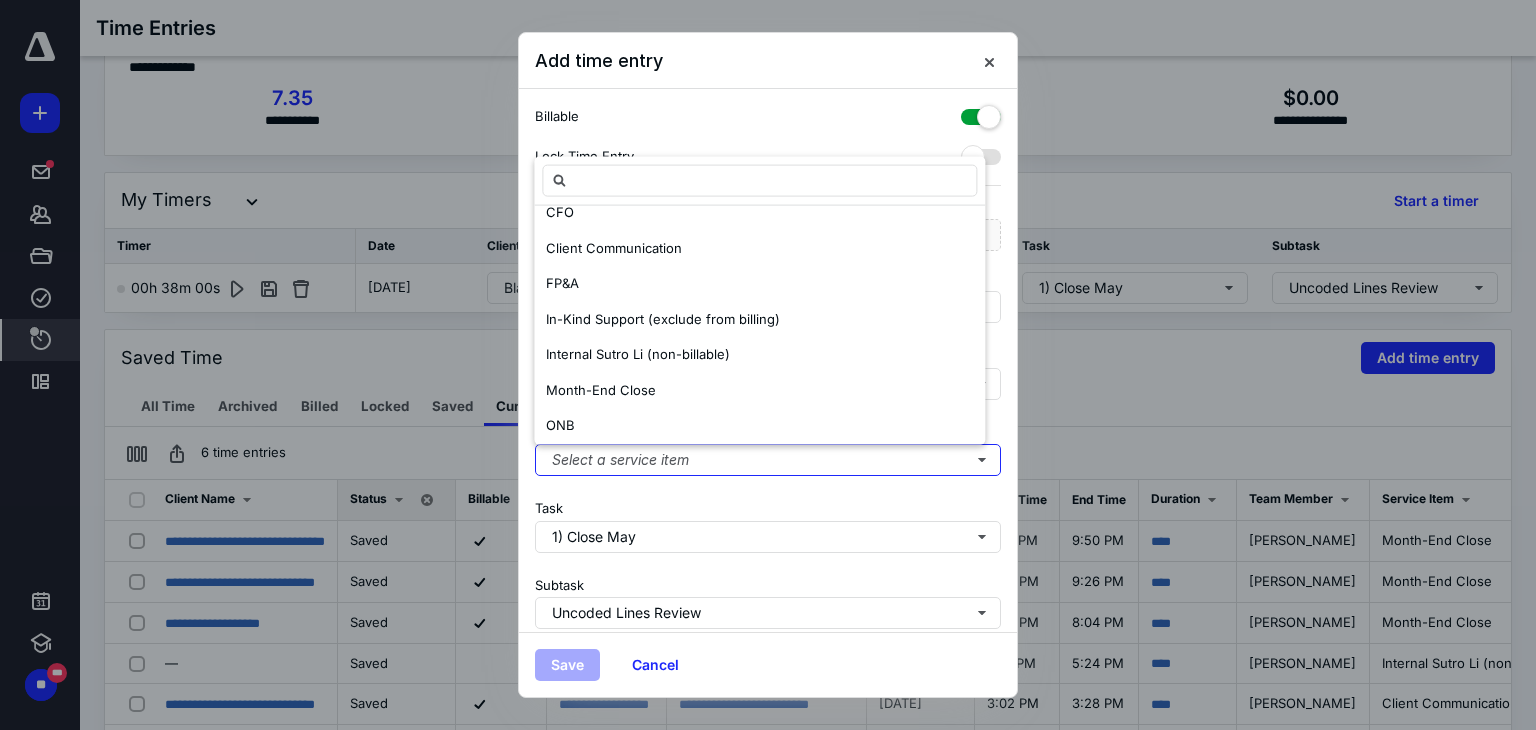 scroll, scrollTop: 0, scrollLeft: 0, axis: both 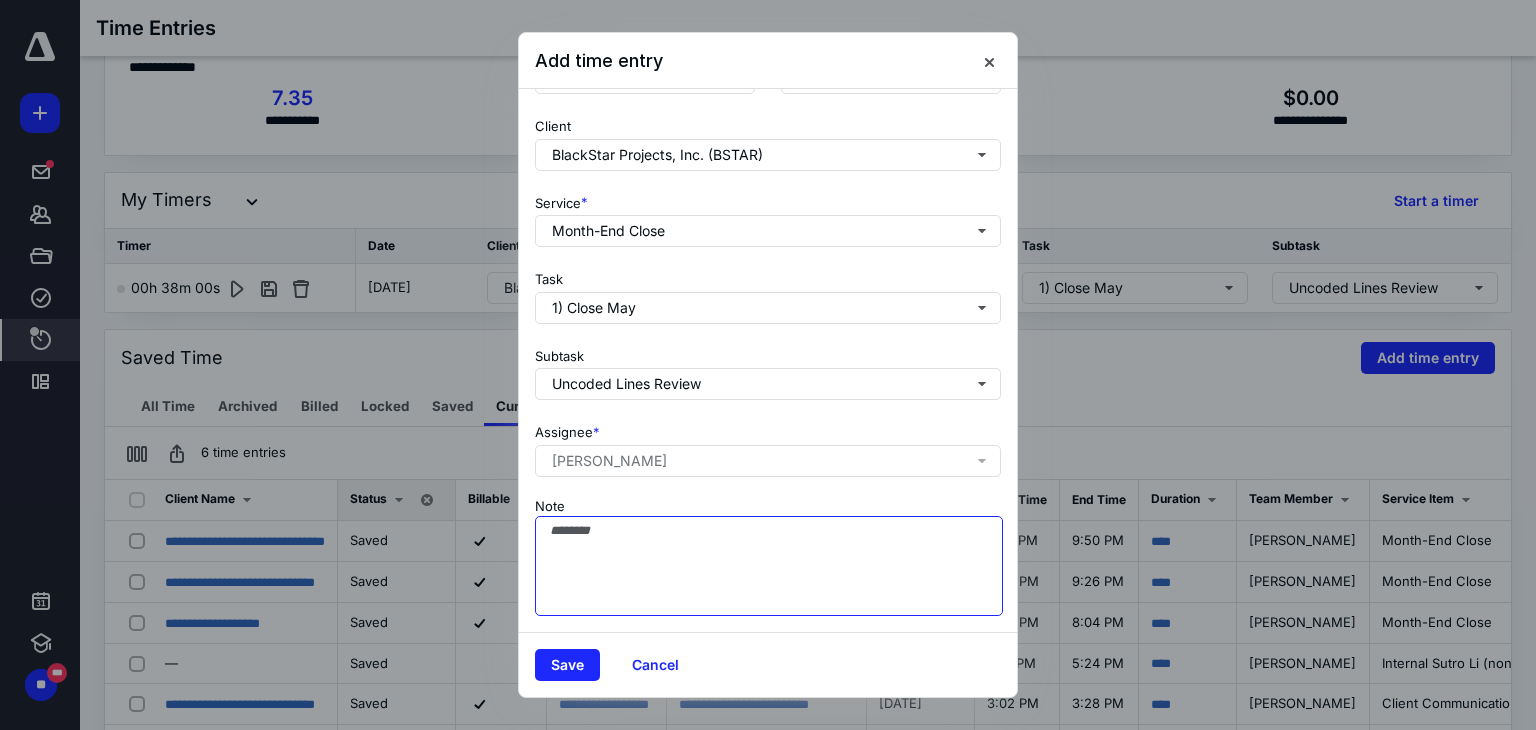 click on "Note" at bounding box center (769, 566) 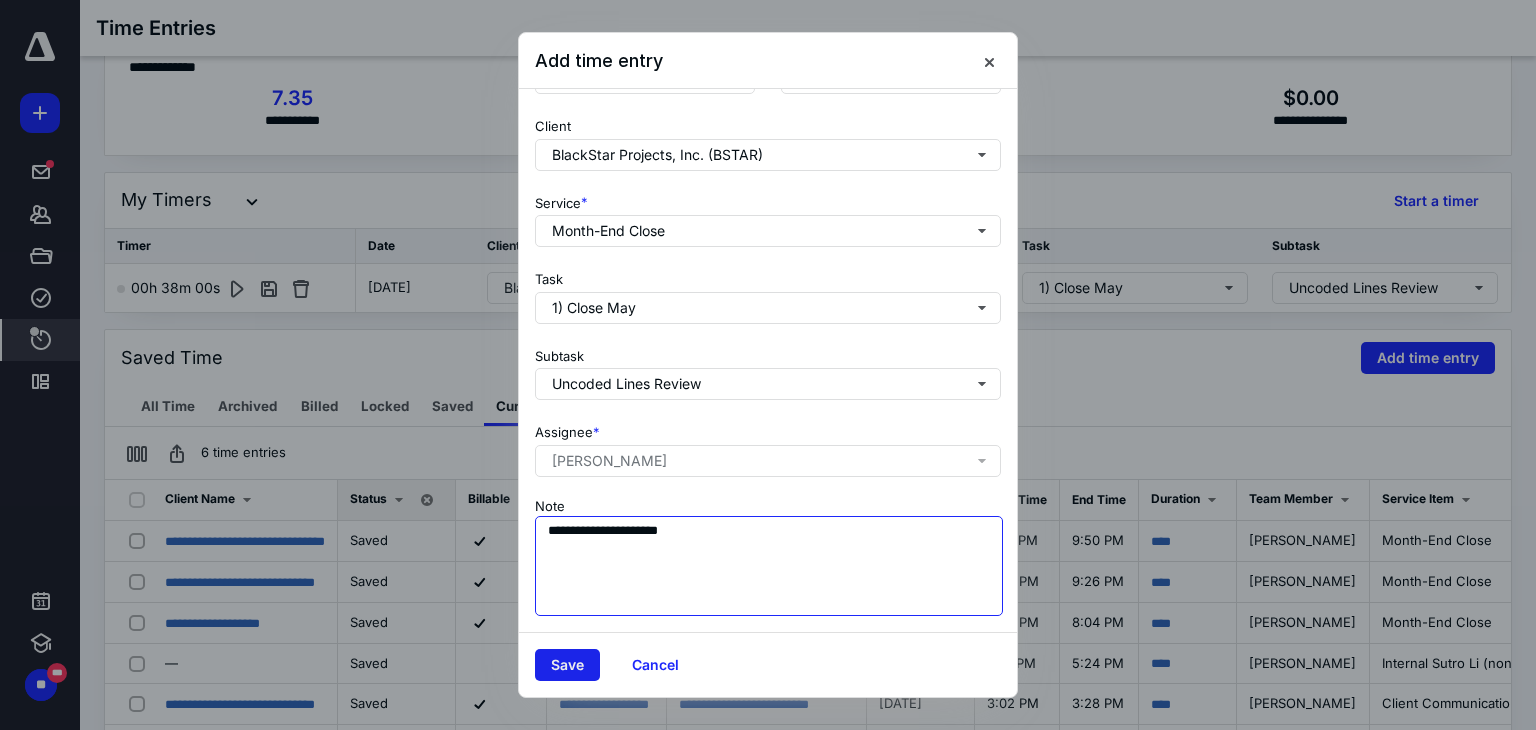 type on "**********" 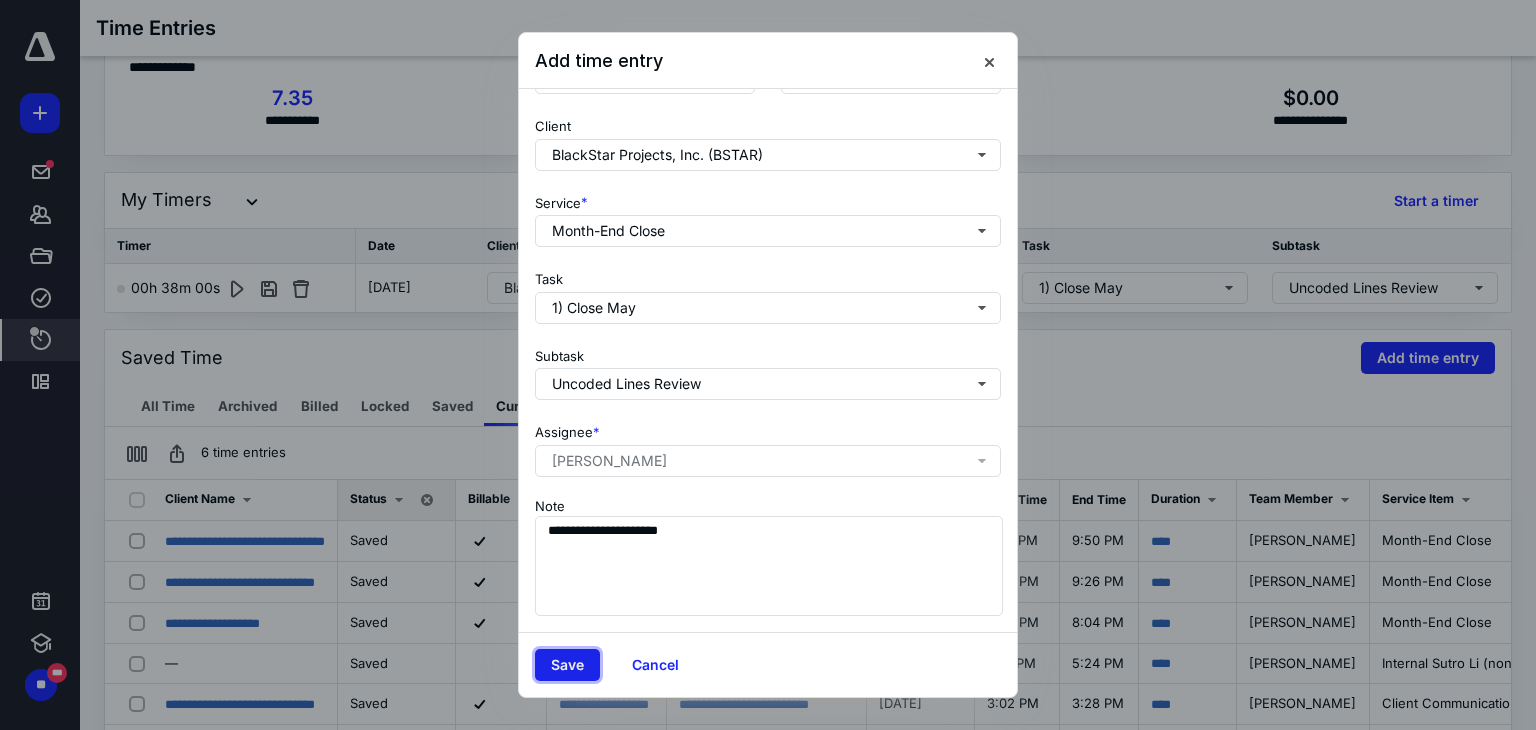 click on "Save" at bounding box center (567, 665) 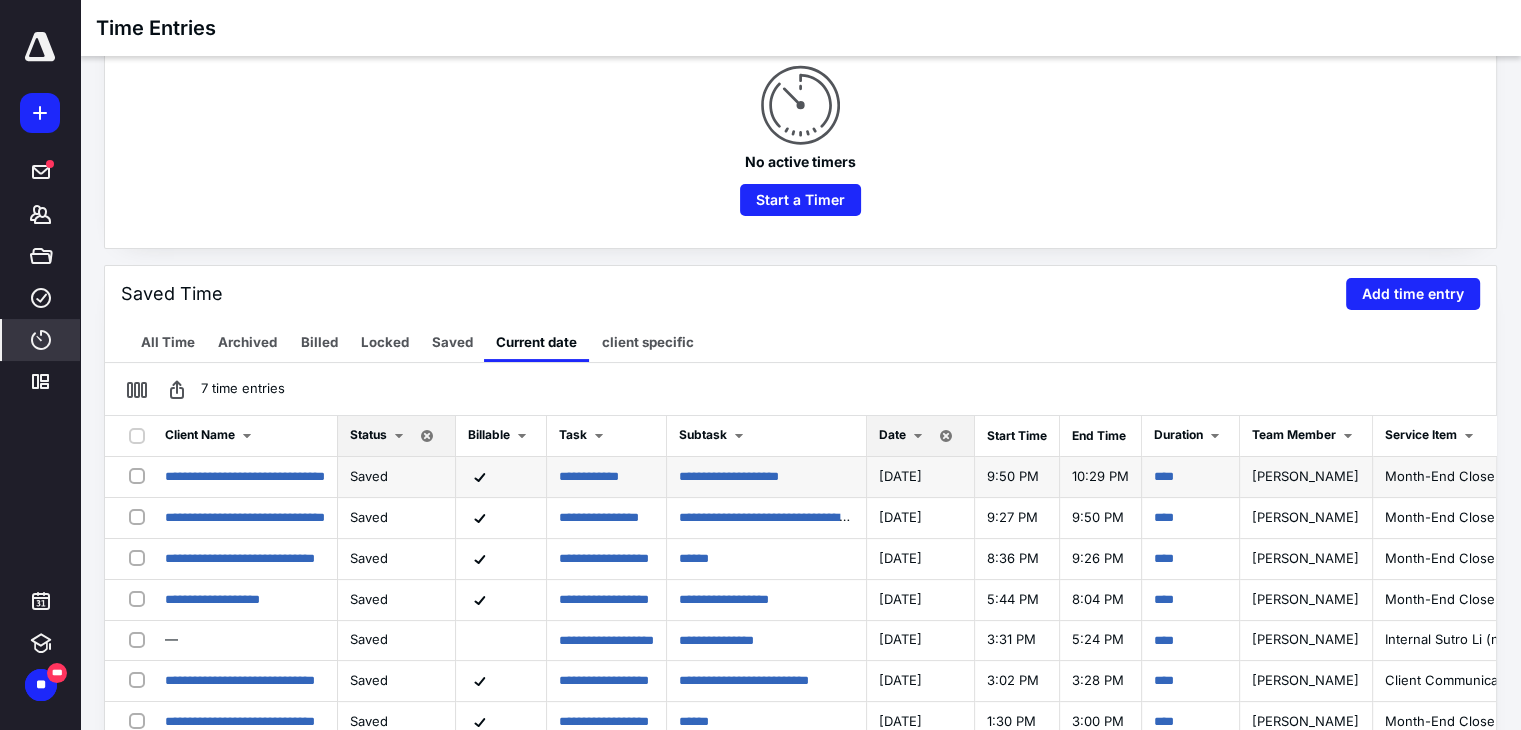 scroll, scrollTop: 236, scrollLeft: 0, axis: vertical 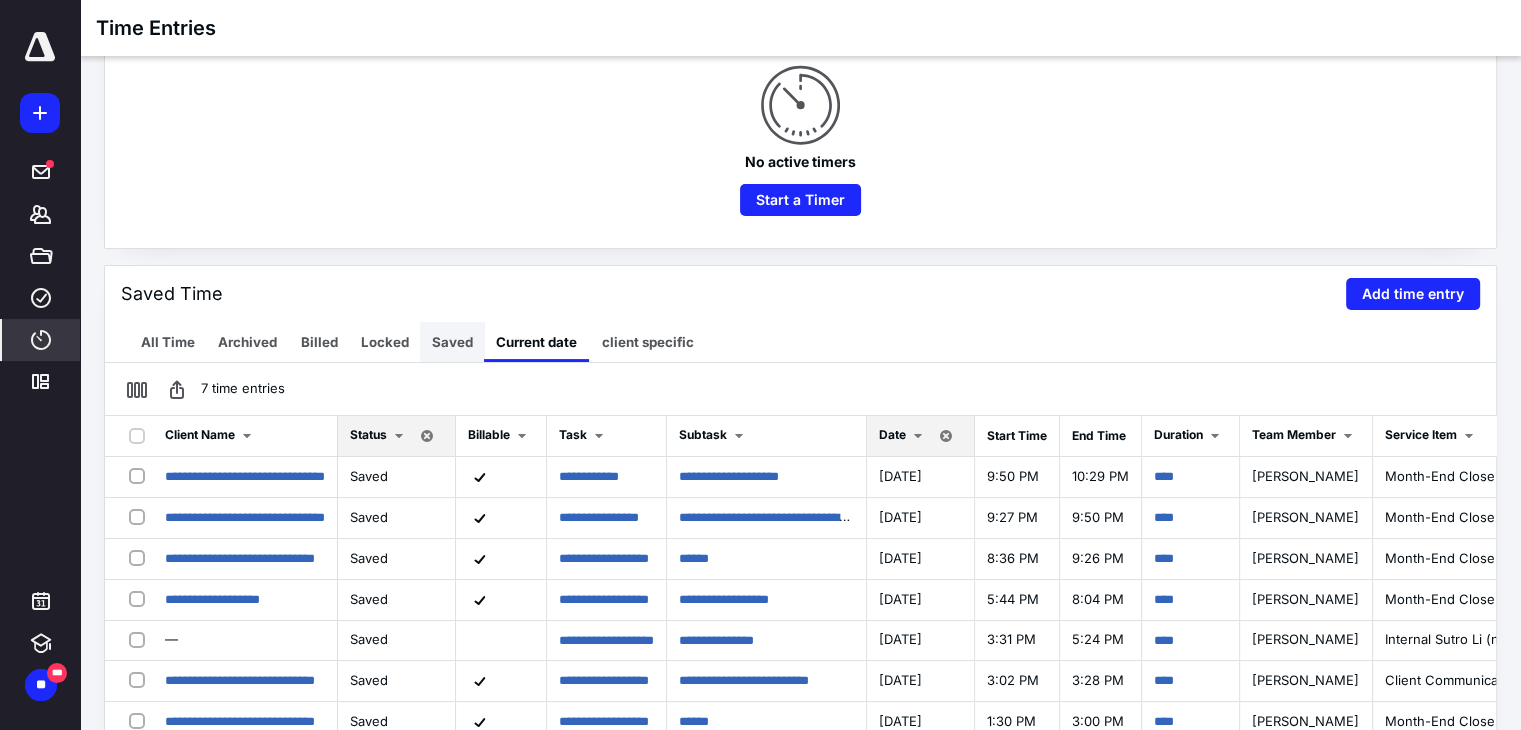 click on "Saved" at bounding box center (452, 342) 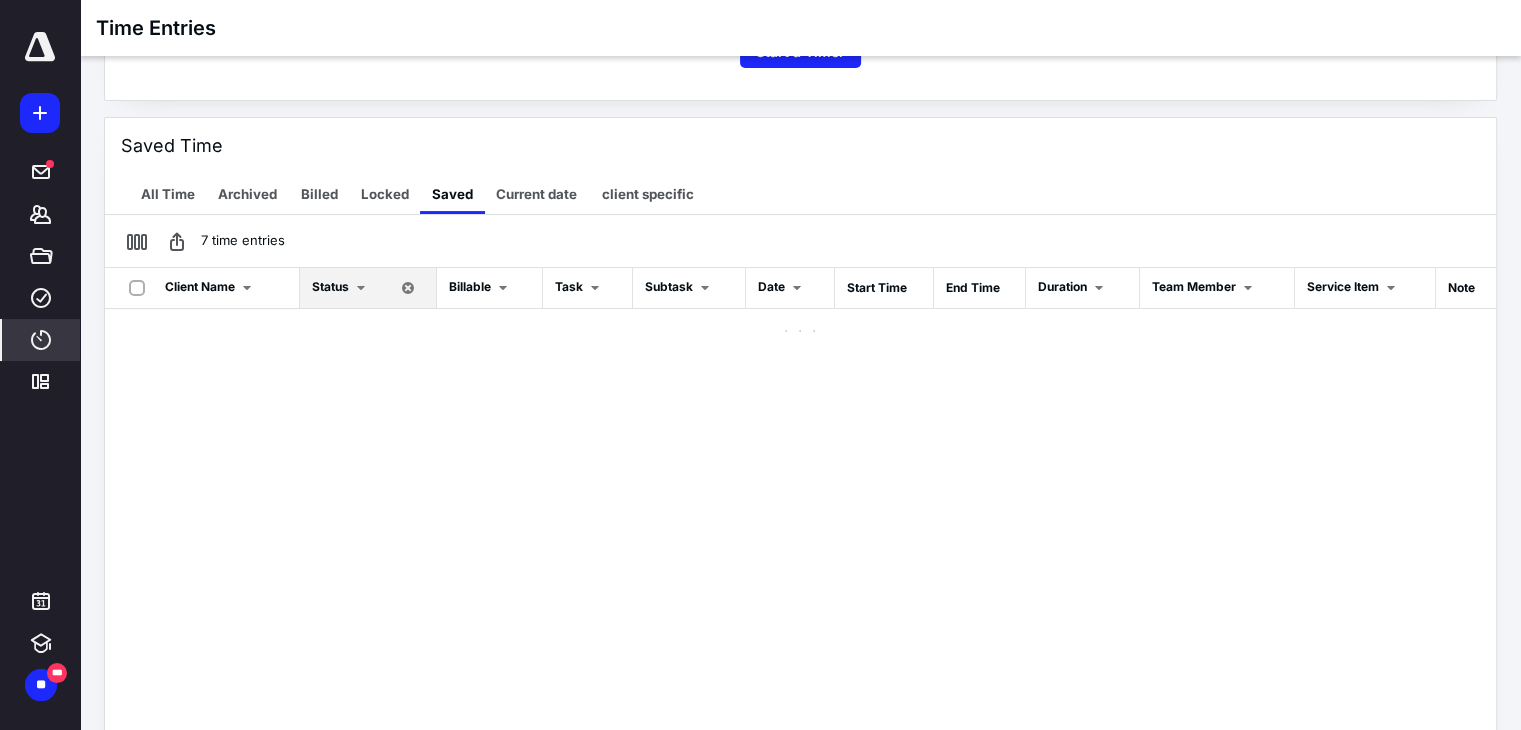 scroll, scrollTop: 400, scrollLeft: 0, axis: vertical 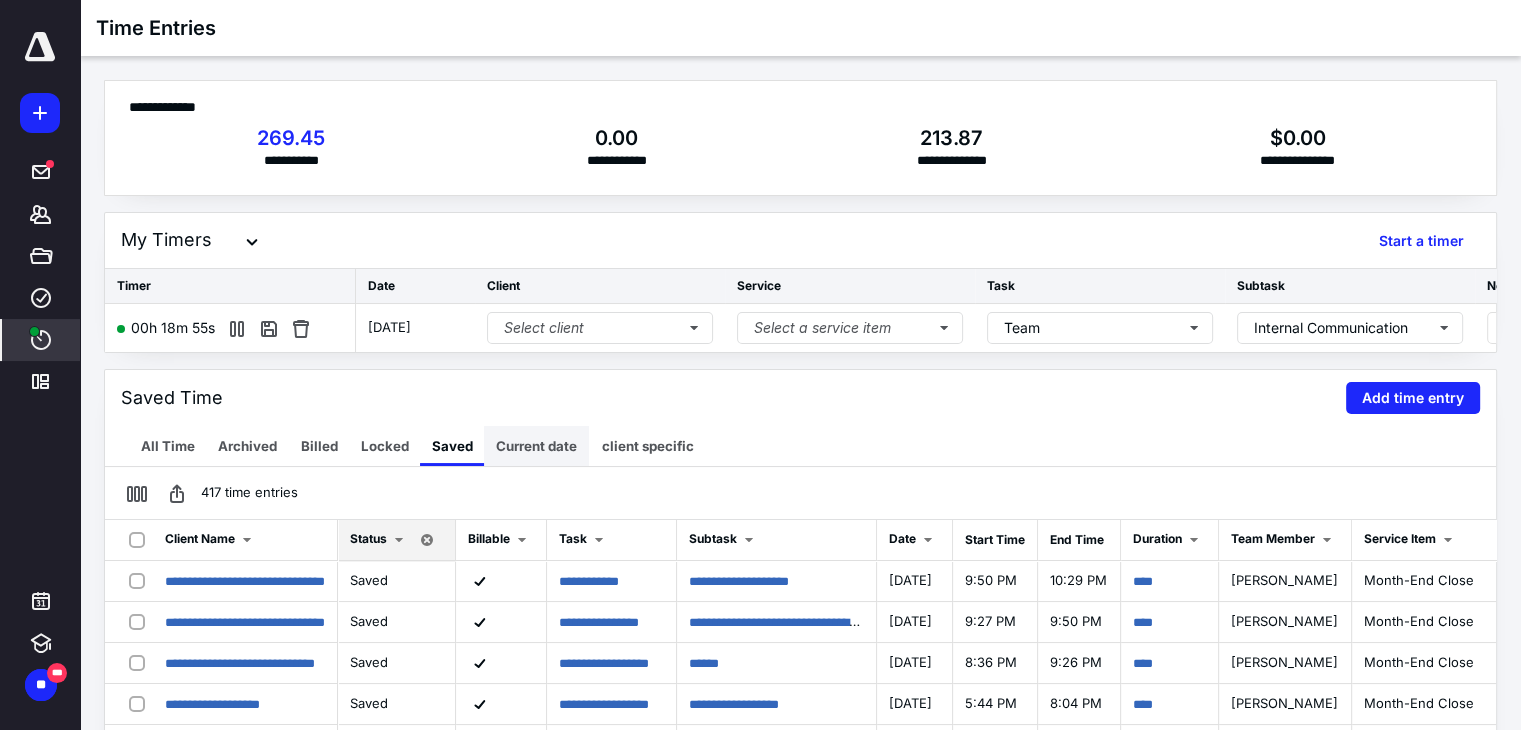 click on "Current date" at bounding box center [536, 446] 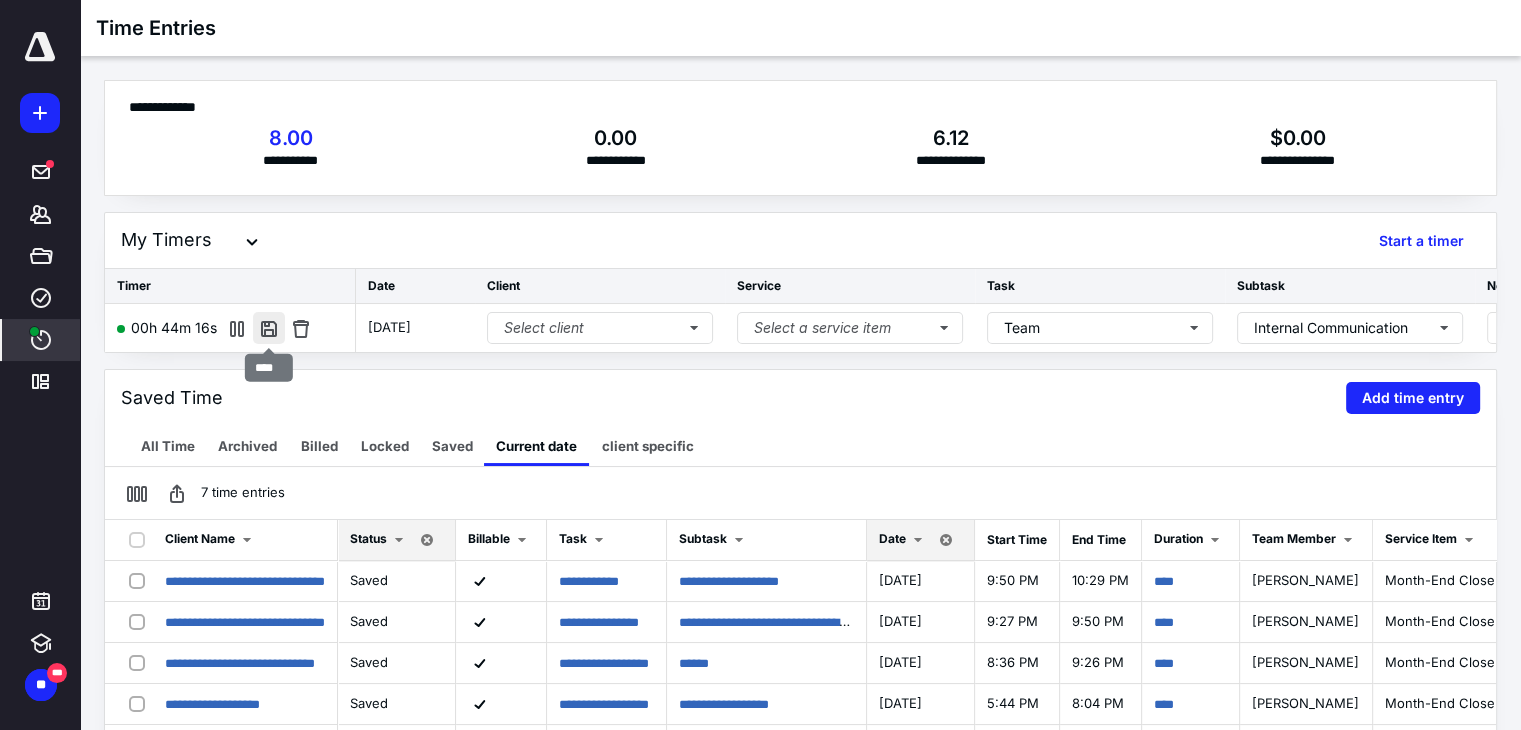 click at bounding box center [269, 328] 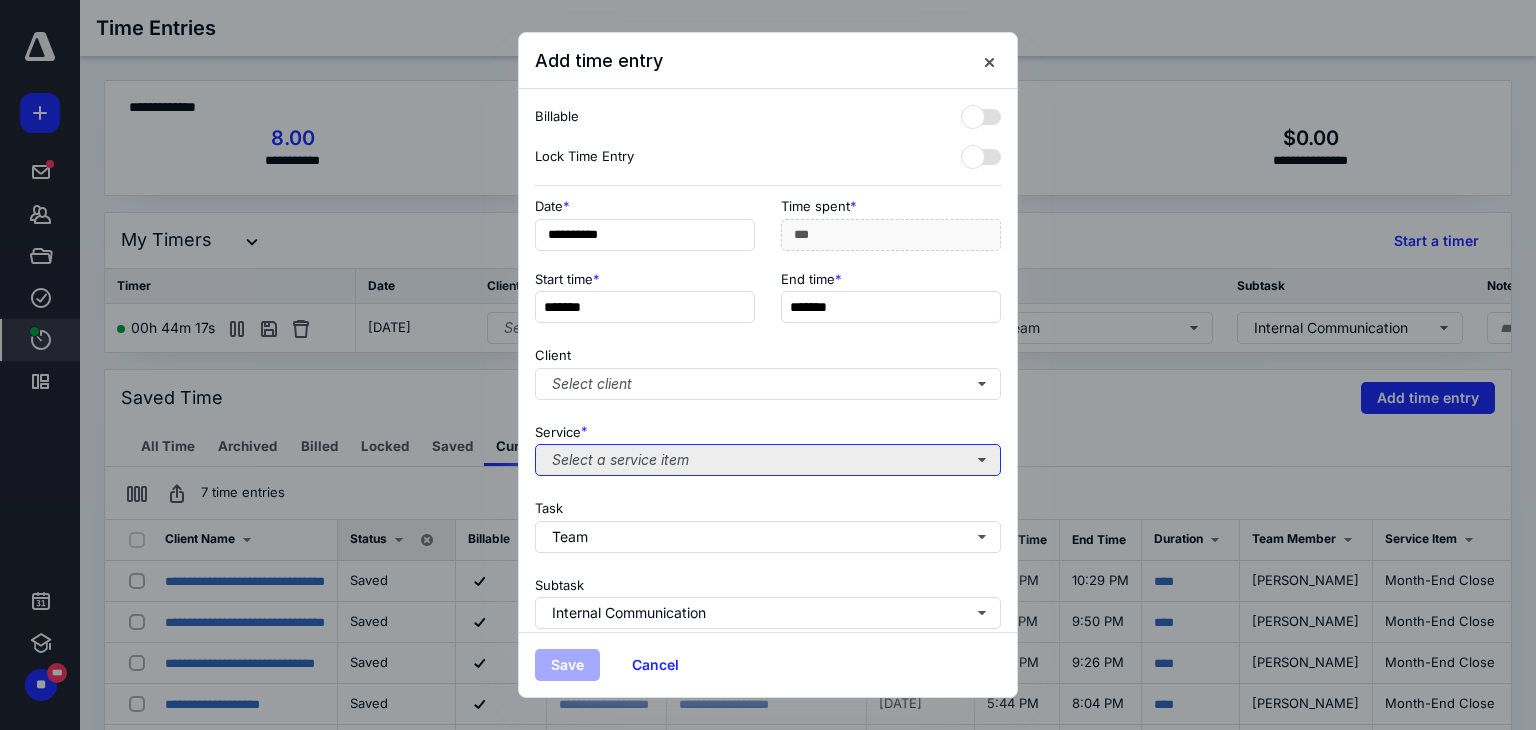 click on "Select a service item" at bounding box center (768, 460) 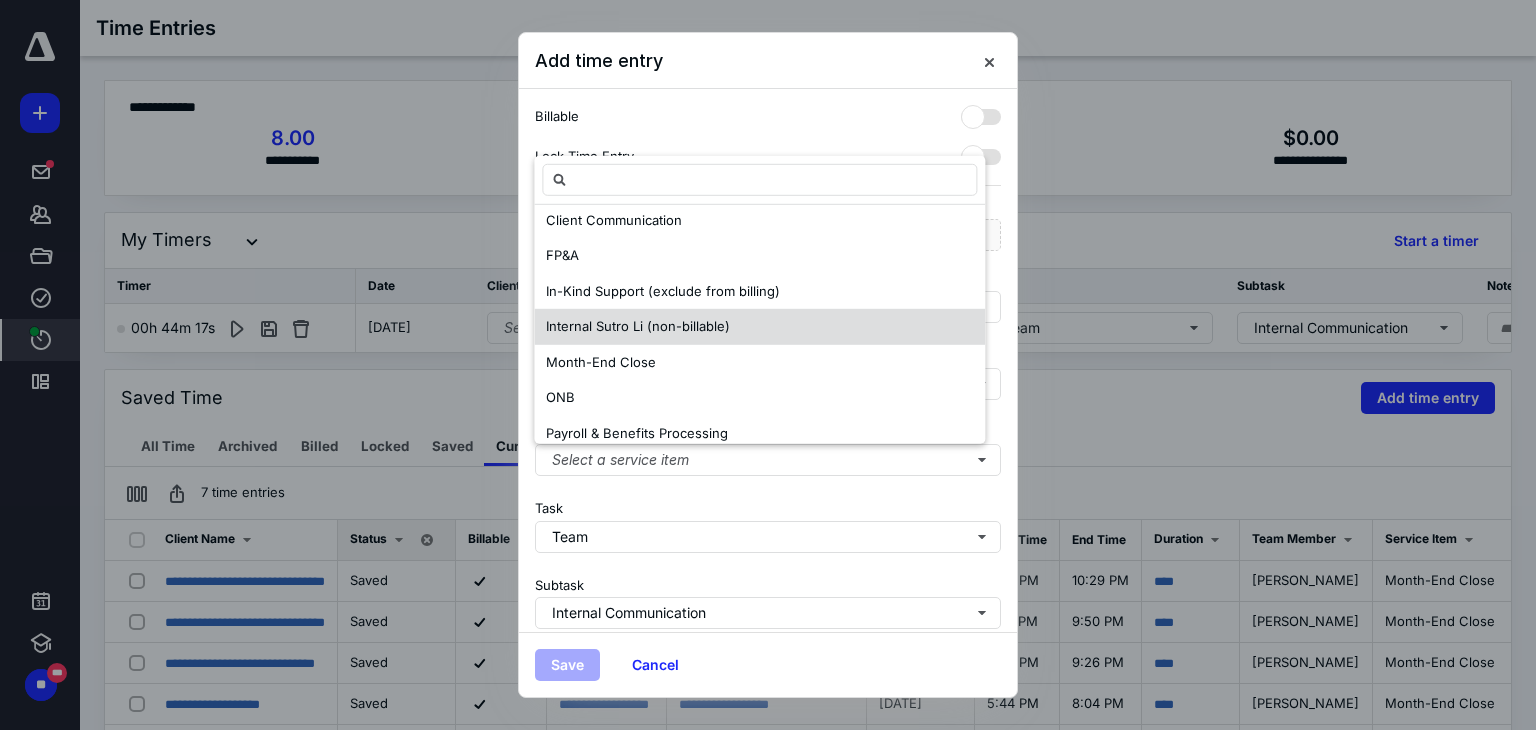 scroll, scrollTop: 224, scrollLeft: 0, axis: vertical 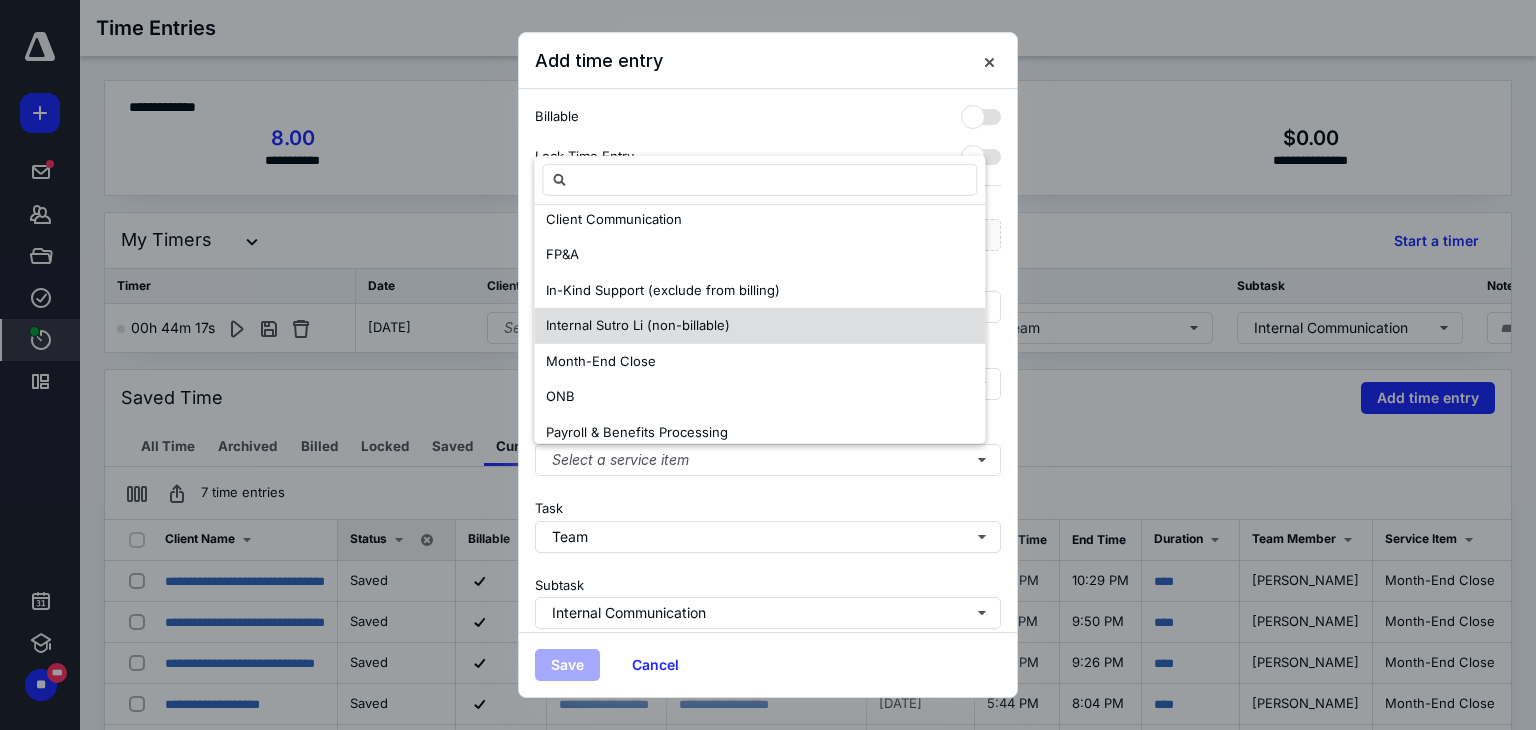 click on "Internal Sutro Li (non-billable)" at bounding box center [638, 325] 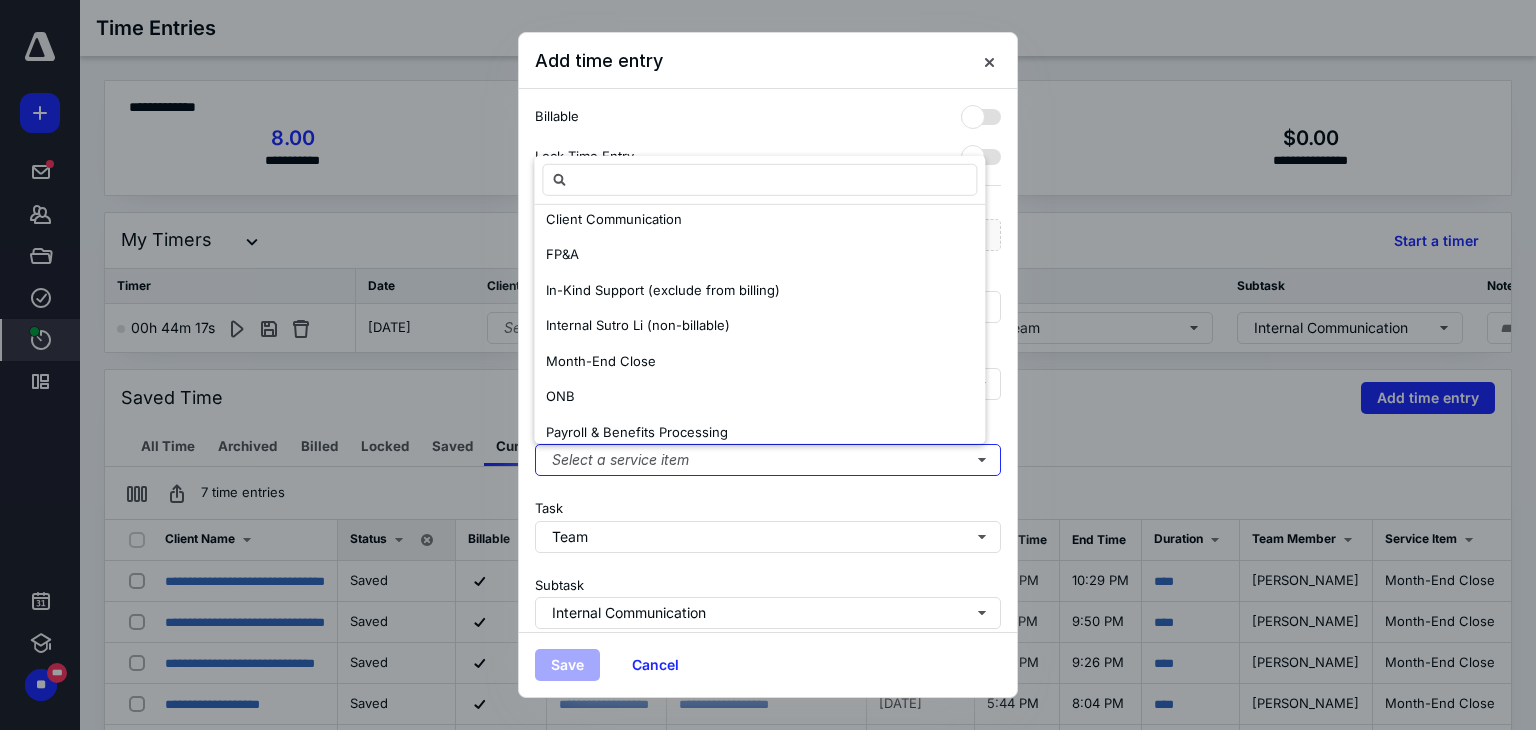 scroll, scrollTop: 0, scrollLeft: 0, axis: both 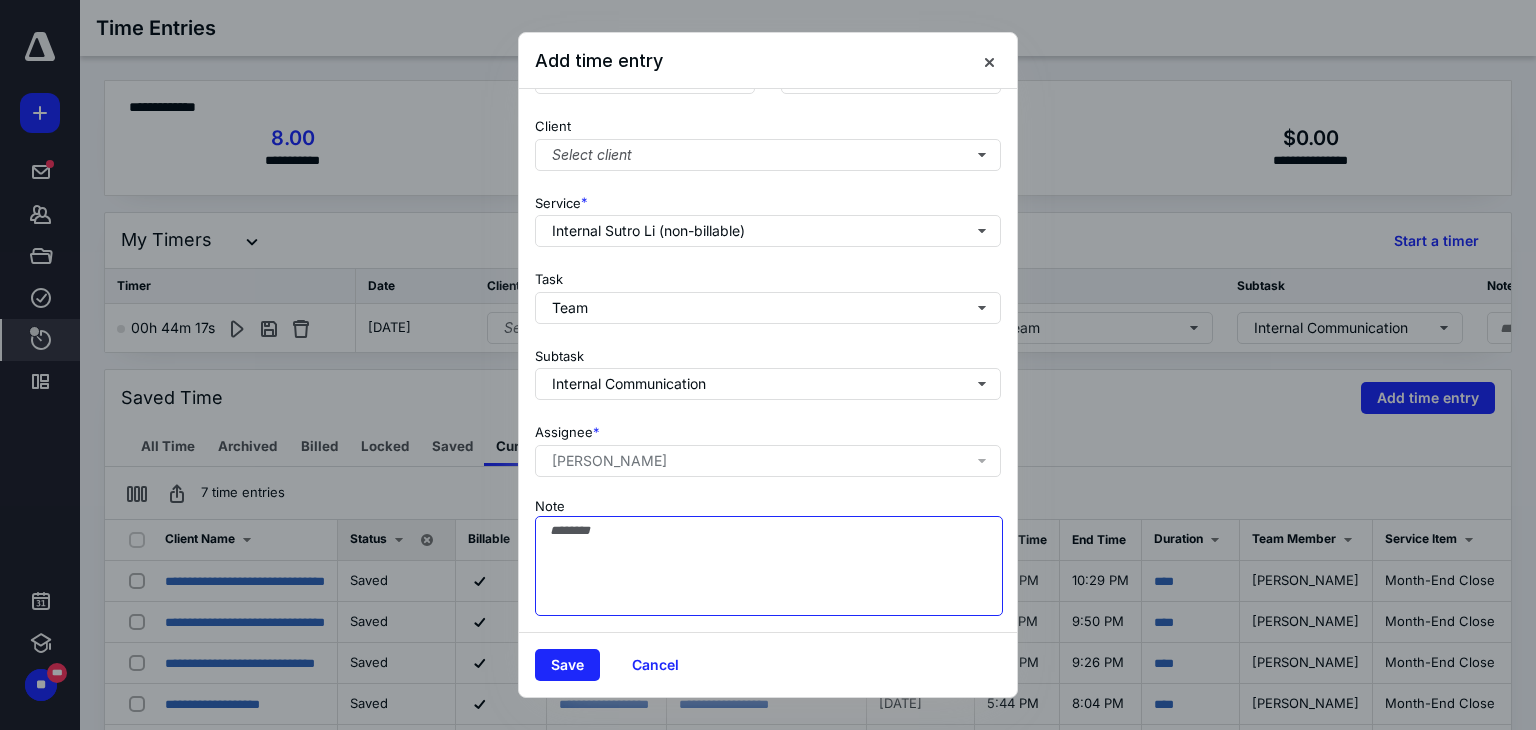click on "Note" at bounding box center [769, 566] 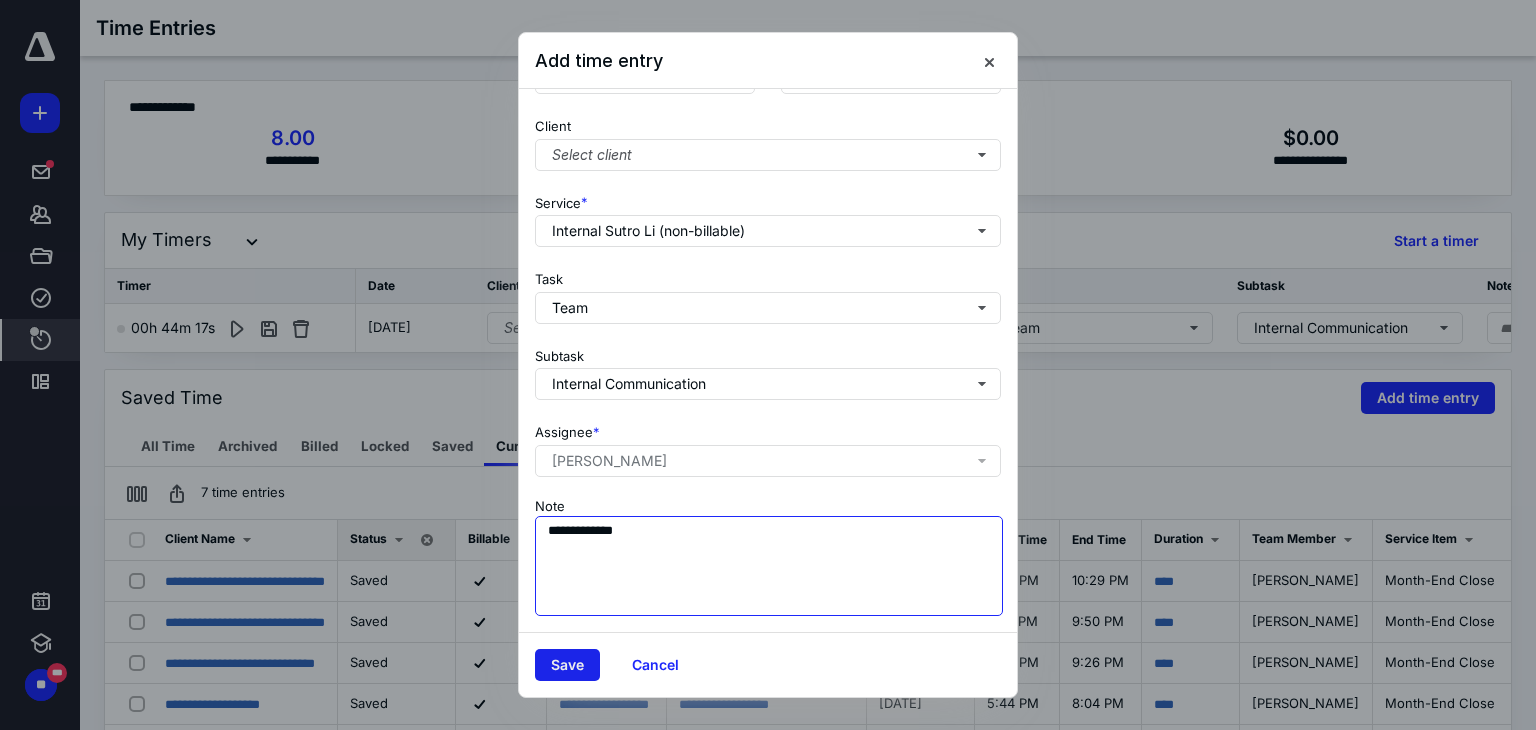 type on "**********" 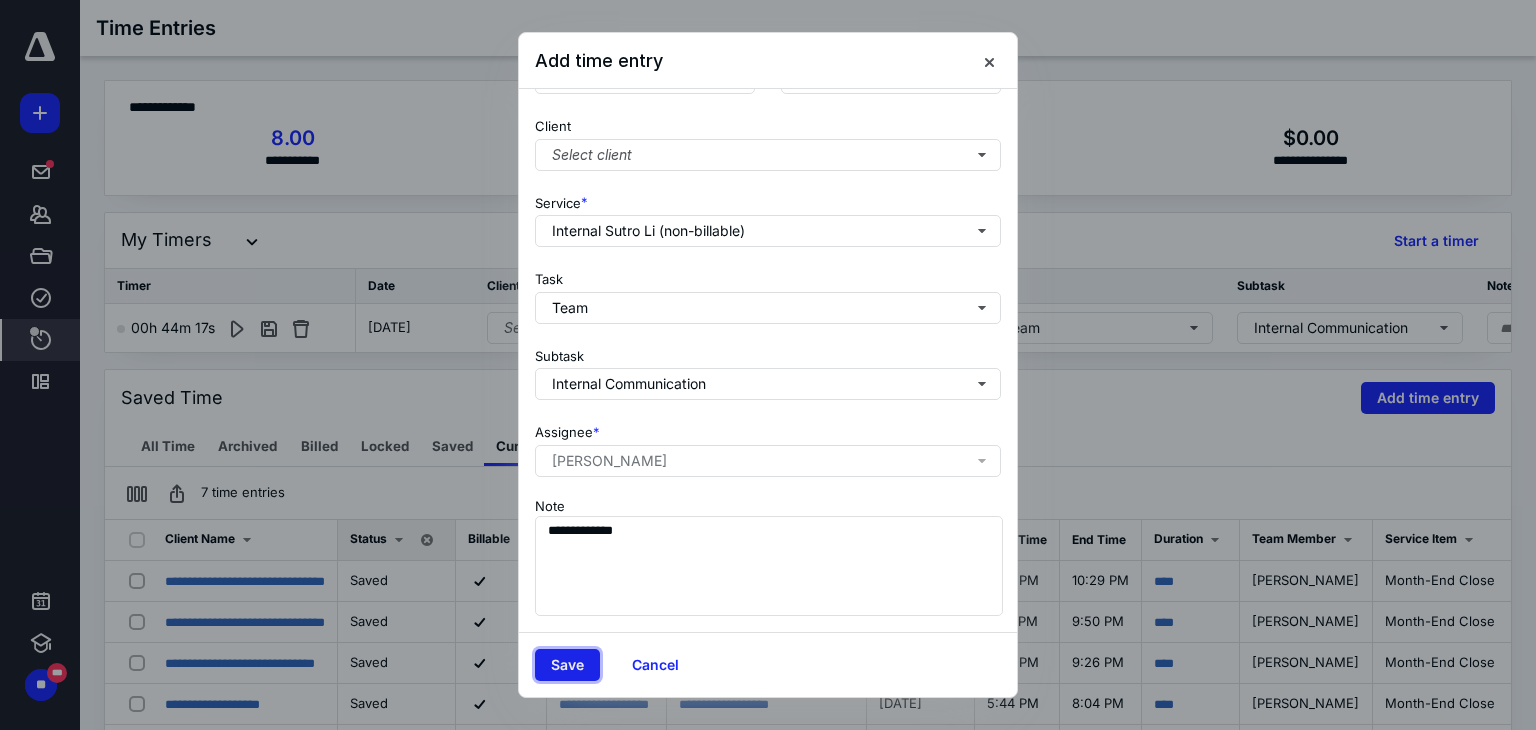click on "Save" at bounding box center (567, 665) 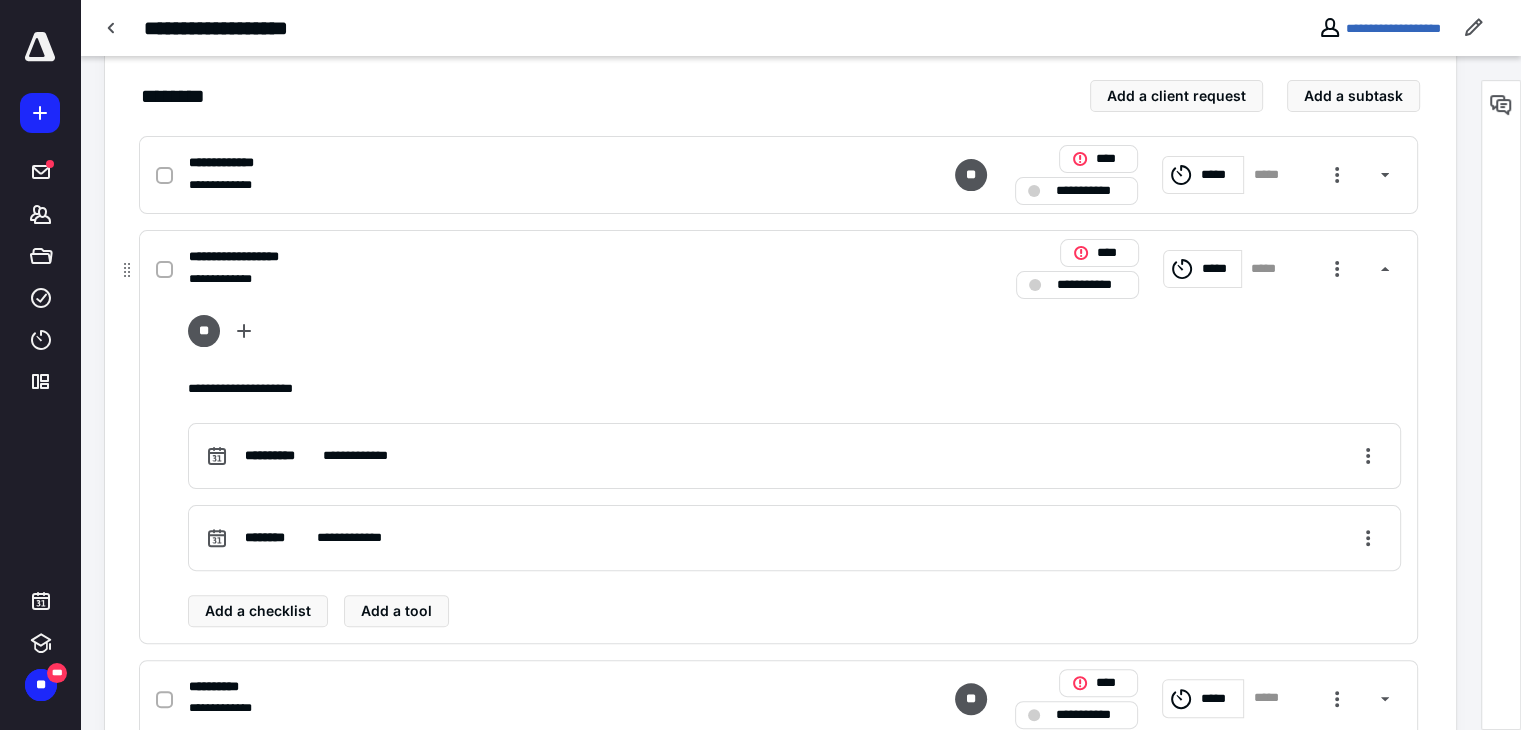 scroll, scrollTop: 0, scrollLeft: 0, axis: both 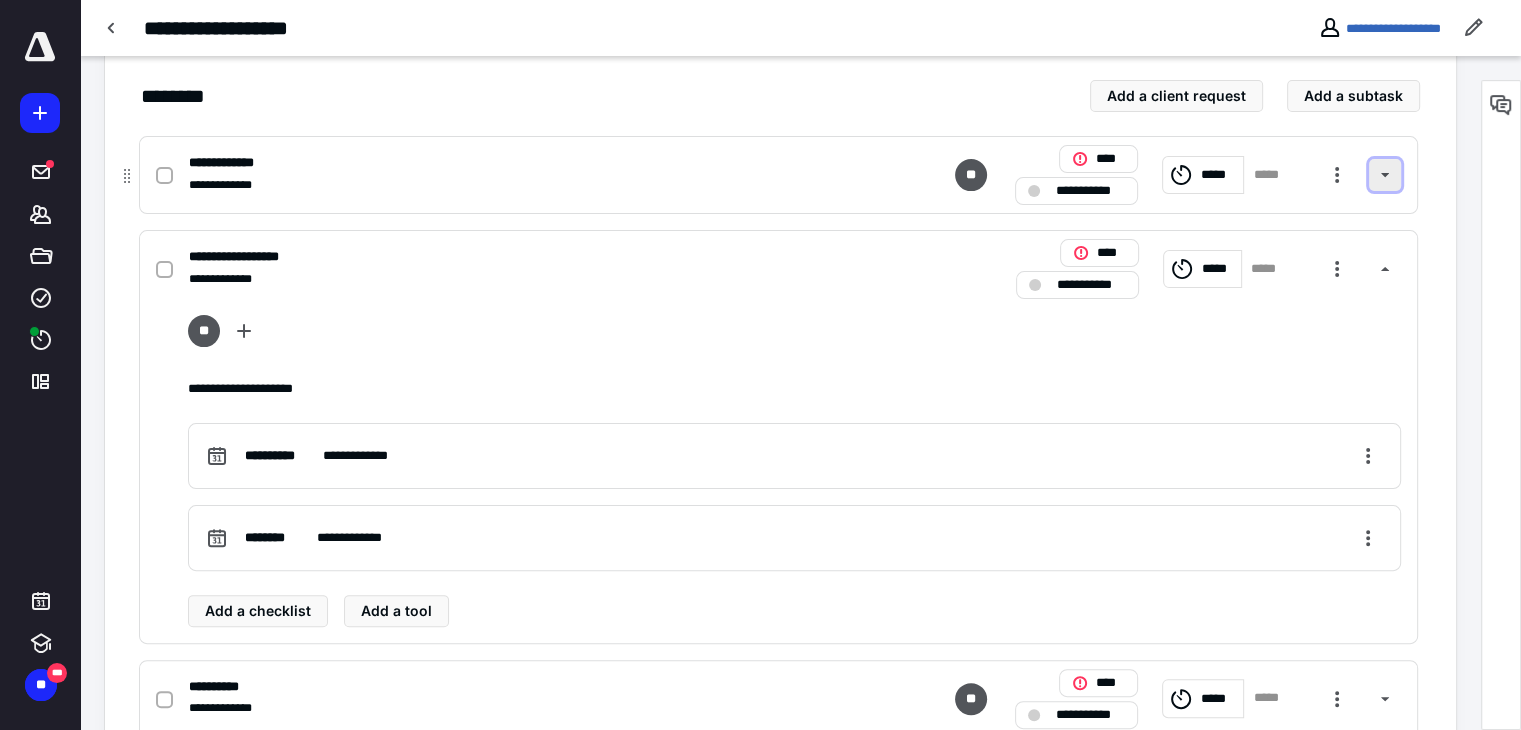 click at bounding box center (1385, 175) 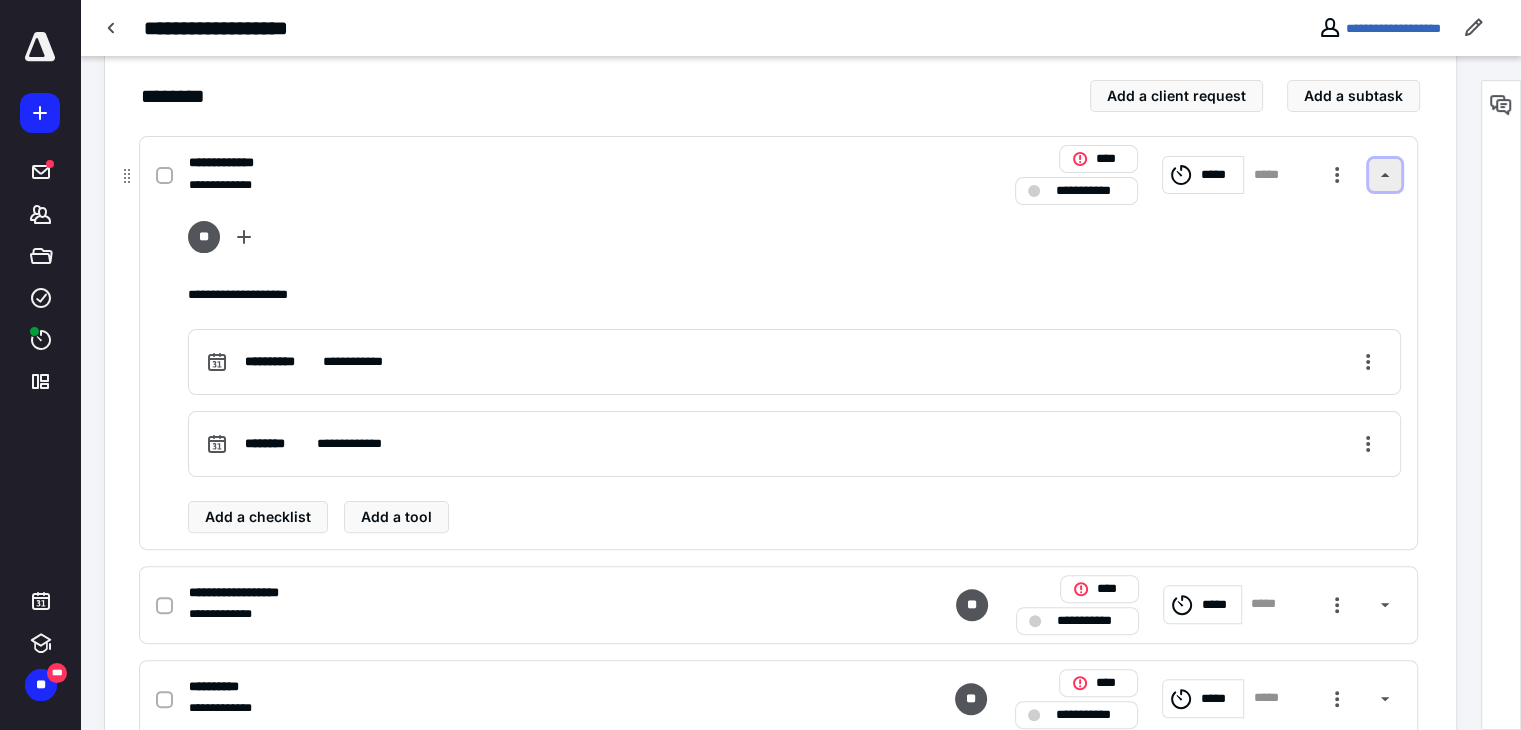 click at bounding box center (1385, 175) 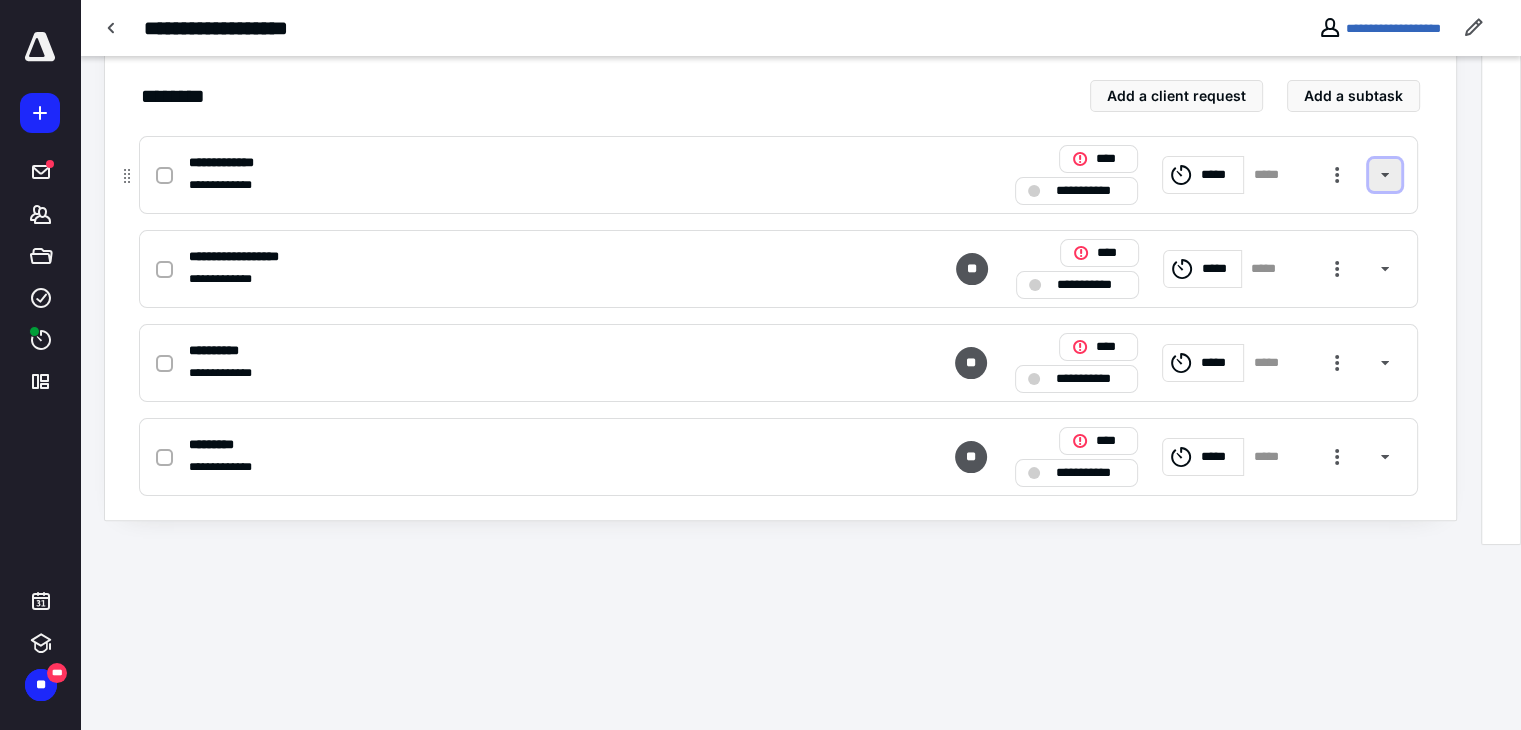 scroll, scrollTop: 256, scrollLeft: 0, axis: vertical 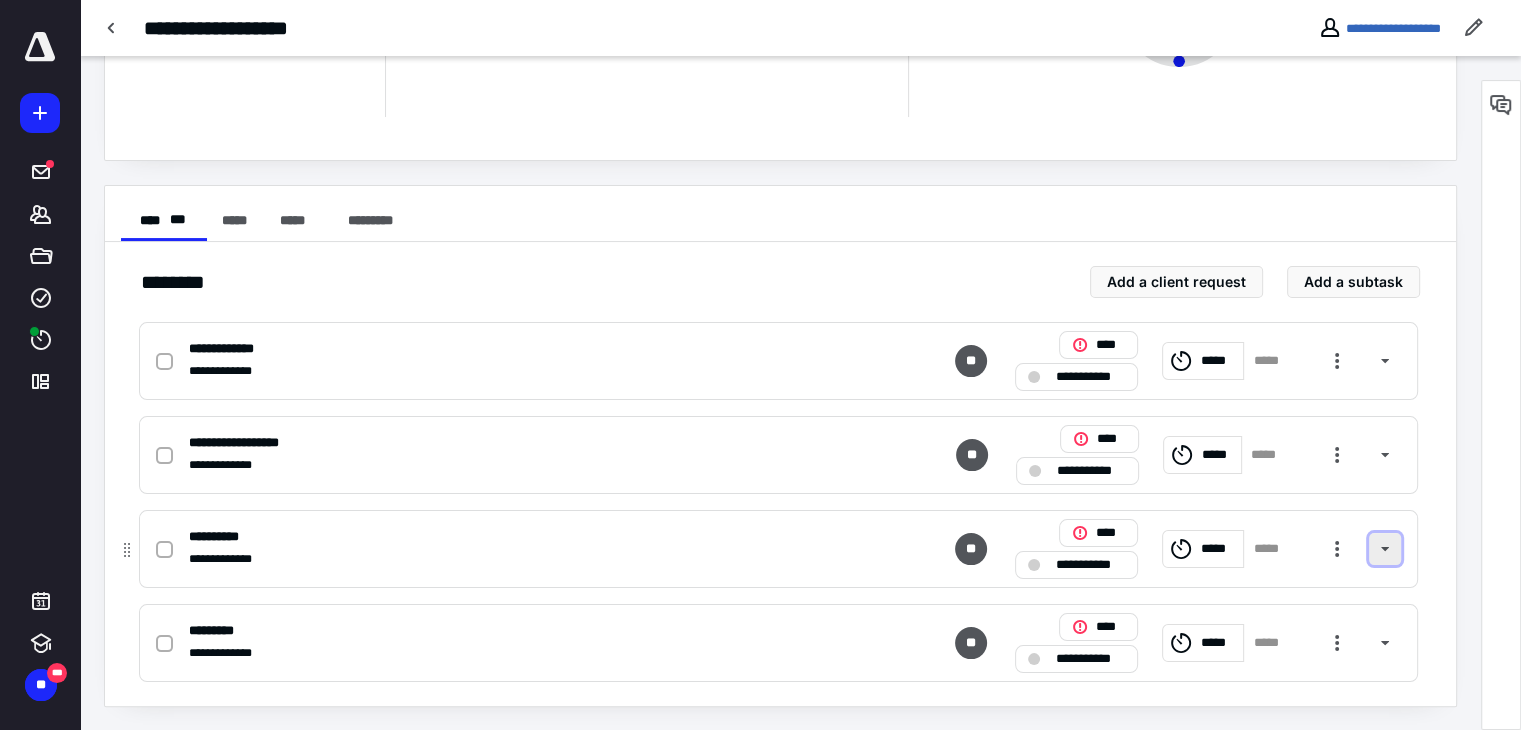 click at bounding box center [1385, 549] 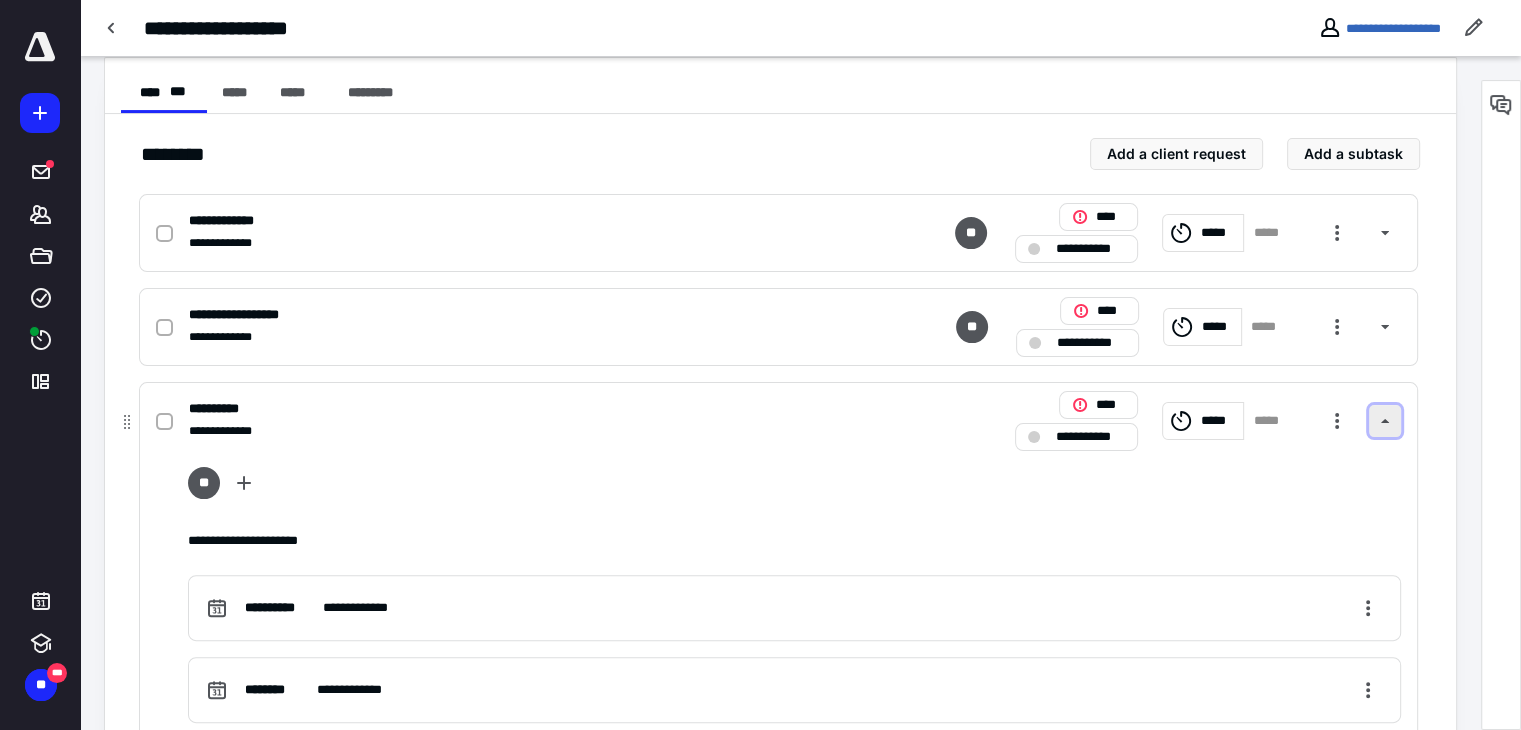 click at bounding box center (1385, 421) 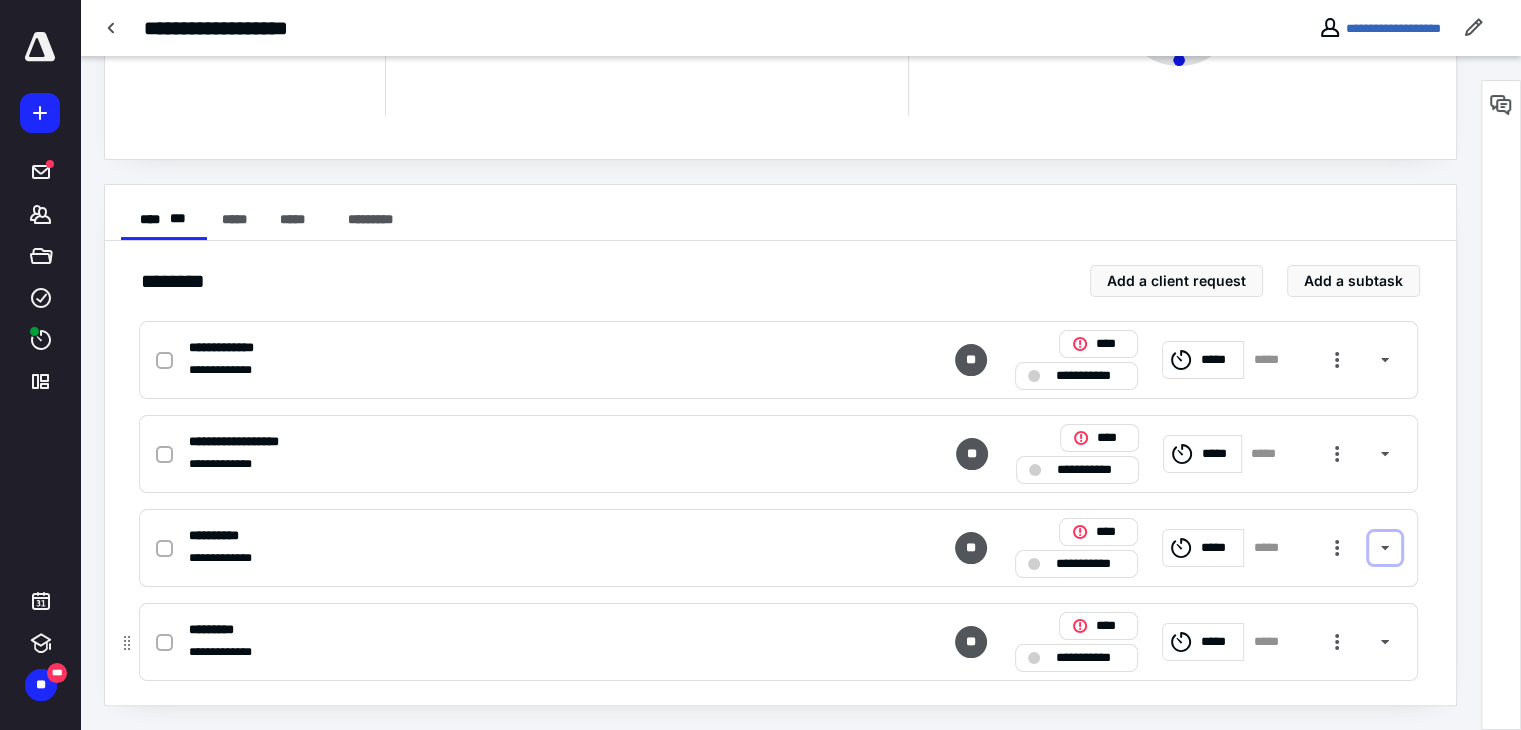 scroll, scrollTop: 256, scrollLeft: 0, axis: vertical 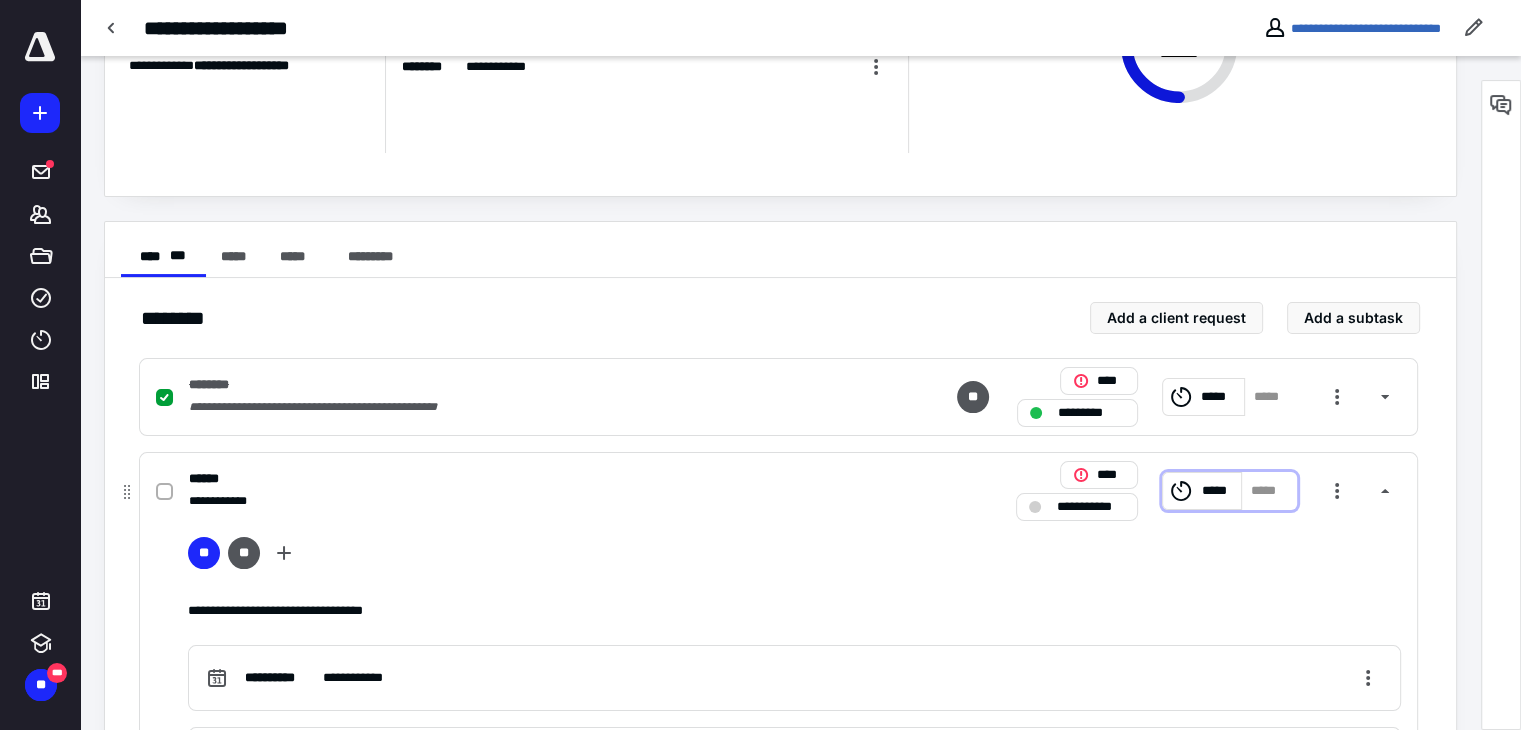 click on "*****" at bounding box center [1201, 491] 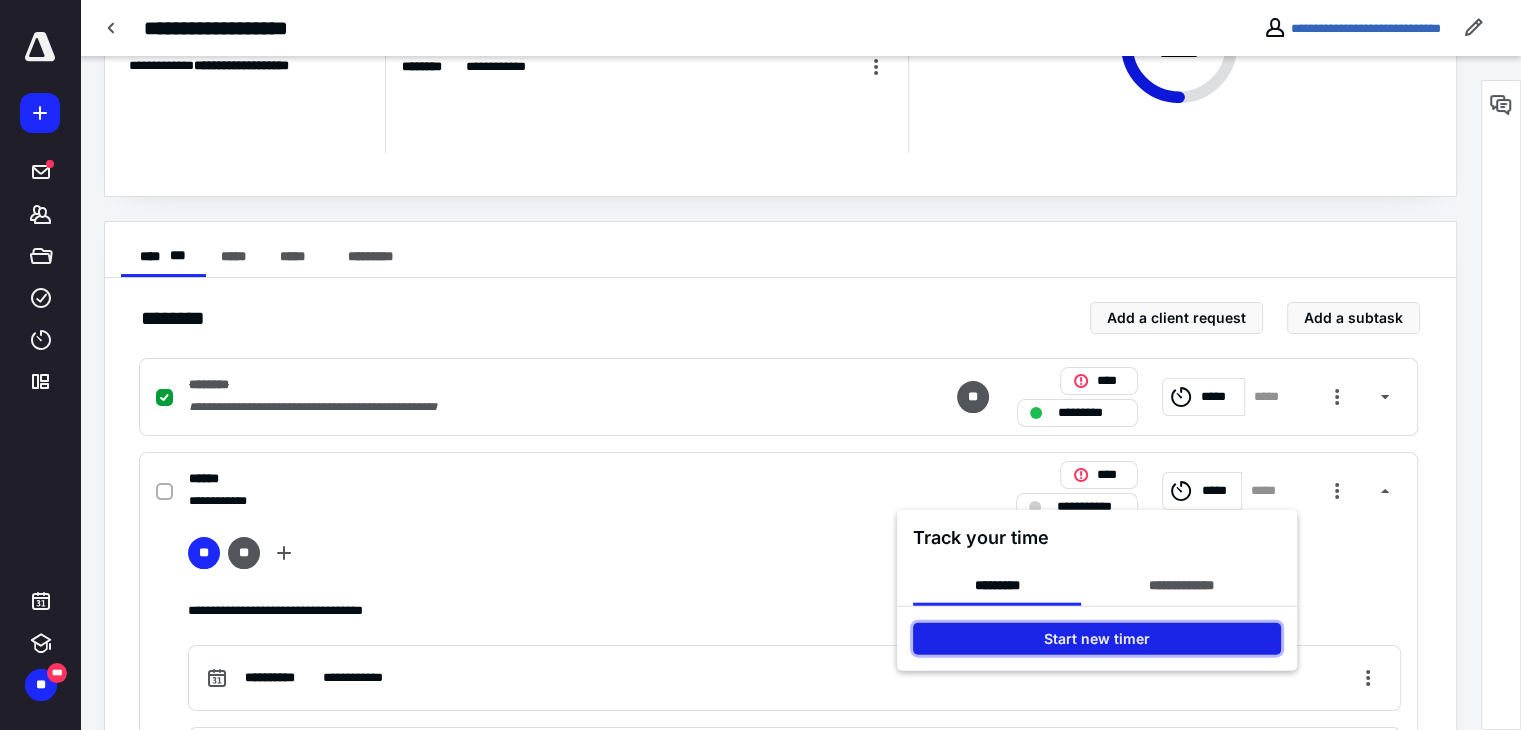 click on "Start new timer" at bounding box center (1097, 639) 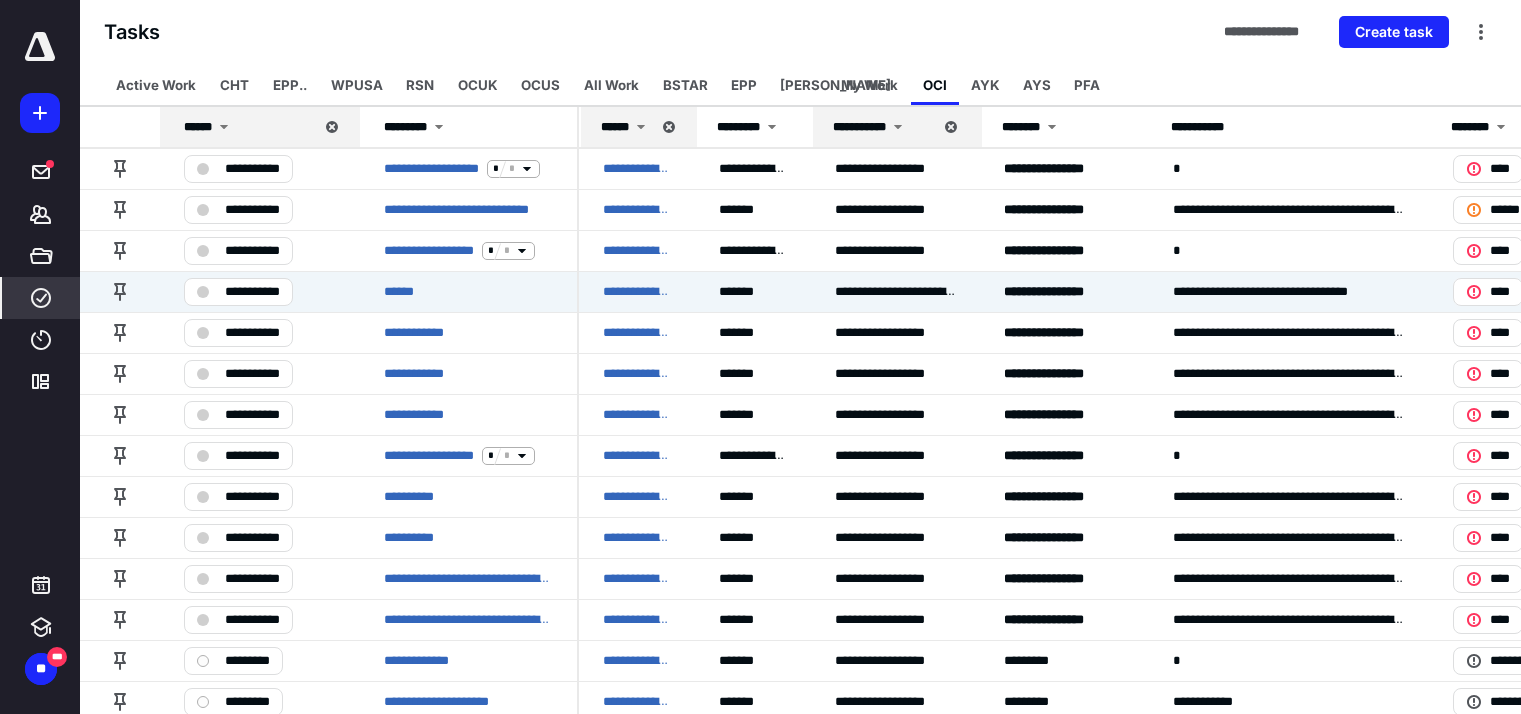 click on "BSTAR" at bounding box center [685, 85] 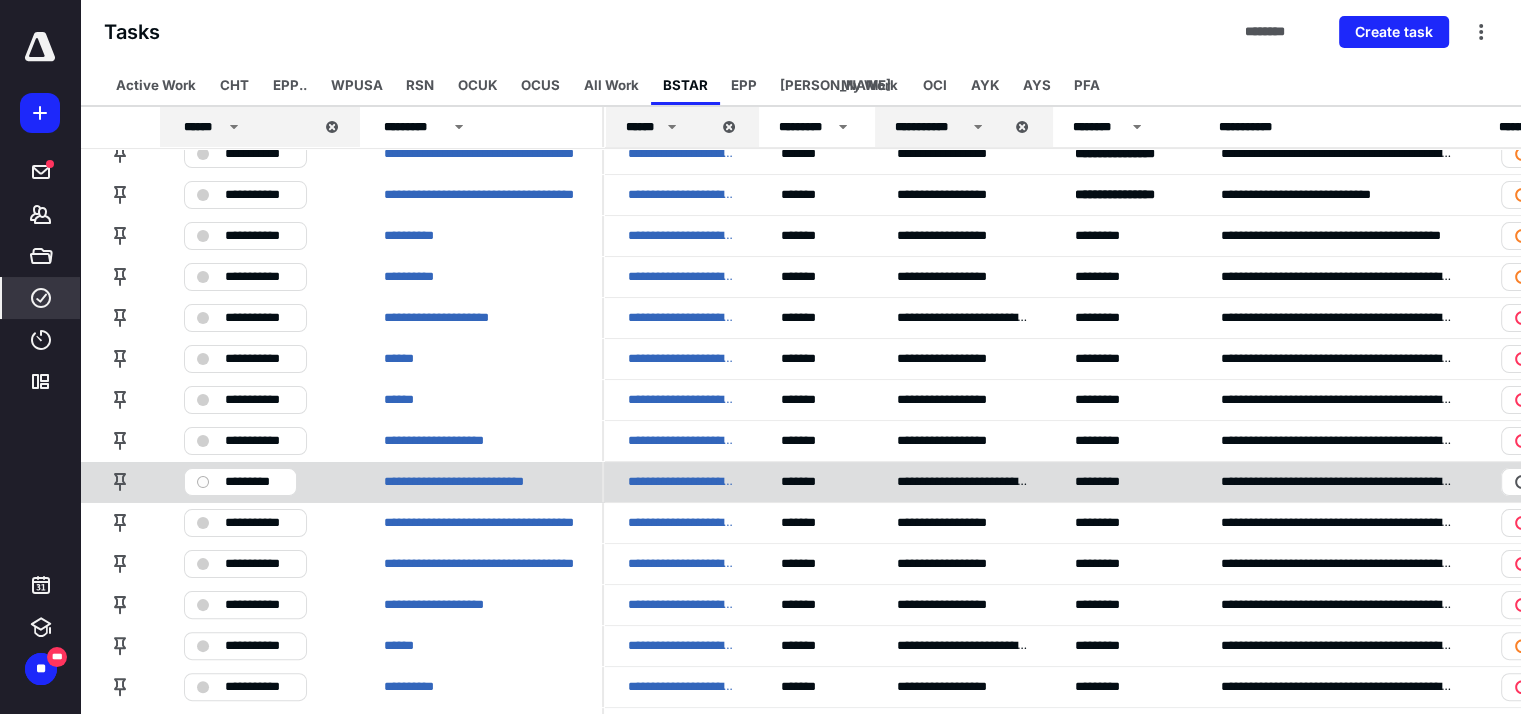 scroll, scrollTop: 344, scrollLeft: 0, axis: vertical 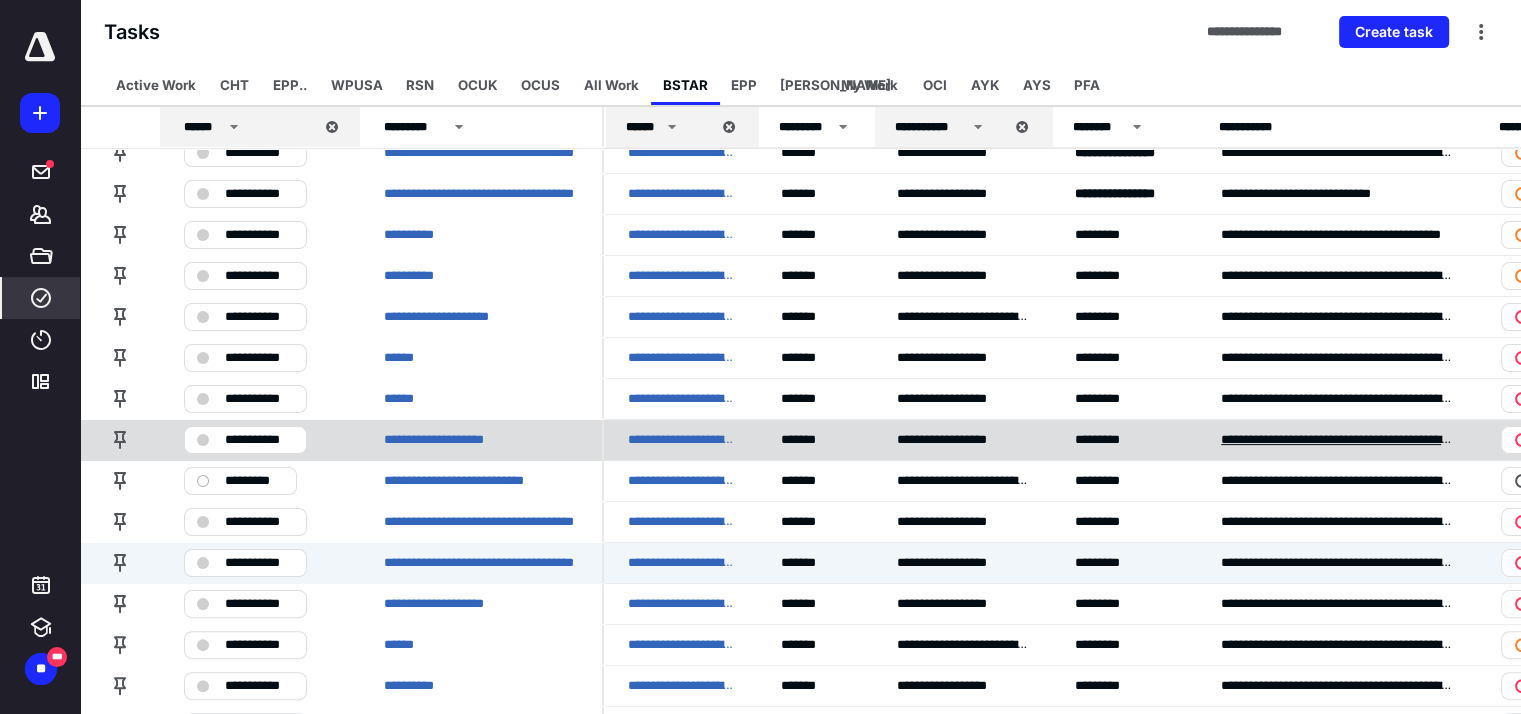 click on "**********" at bounding box center (1337, 440) 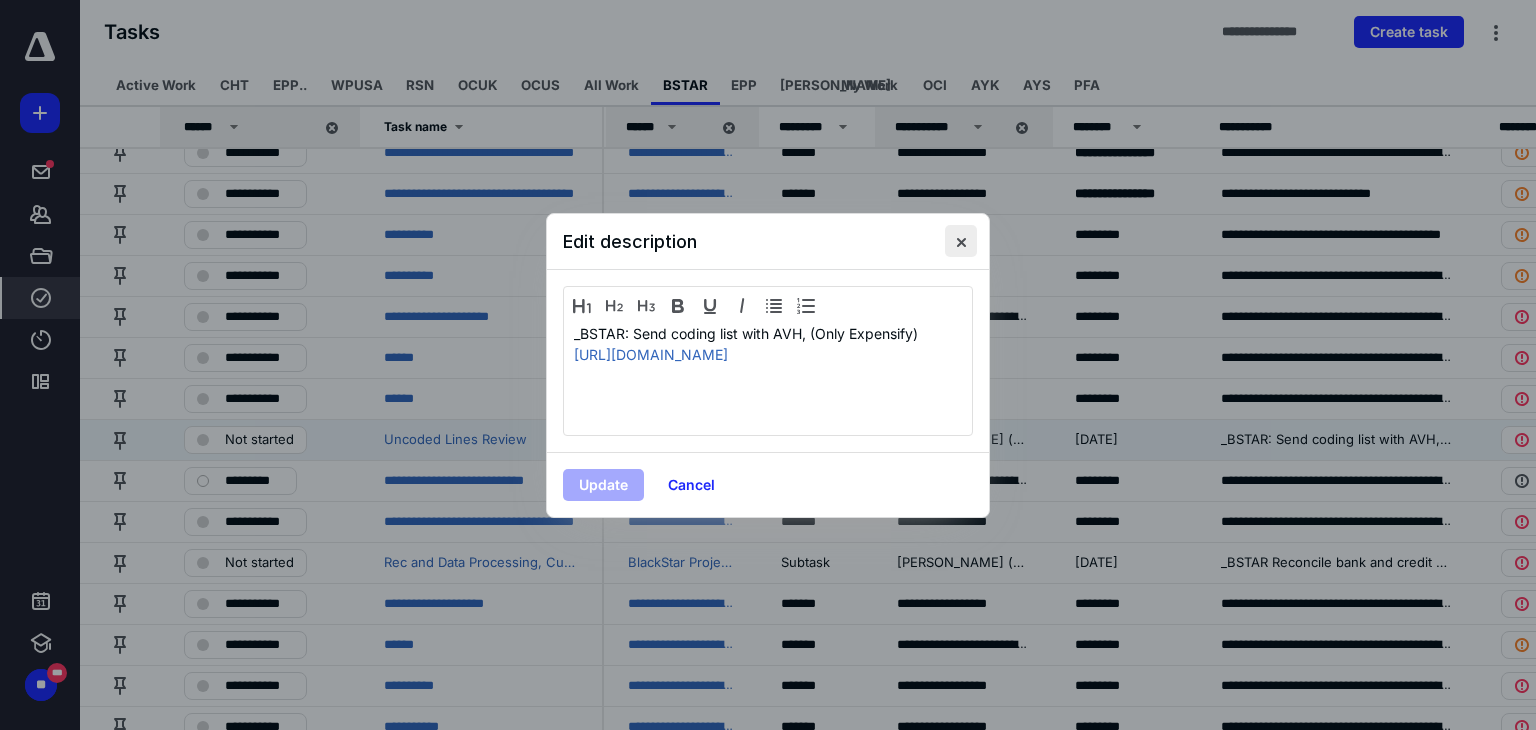 click at bounding box center [961, 241] 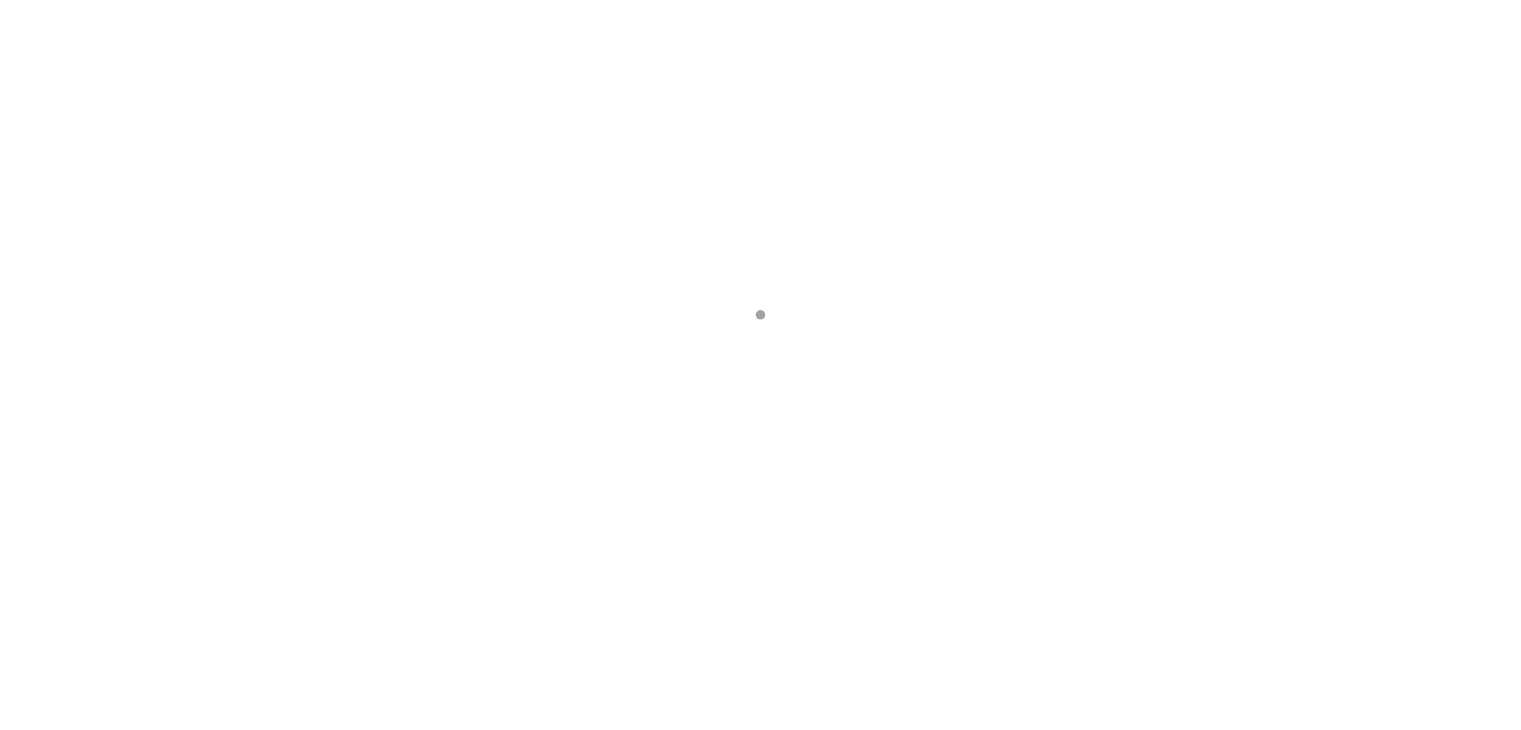 scroll, scrollTop: 0, scrollLeft: 0, axis: both 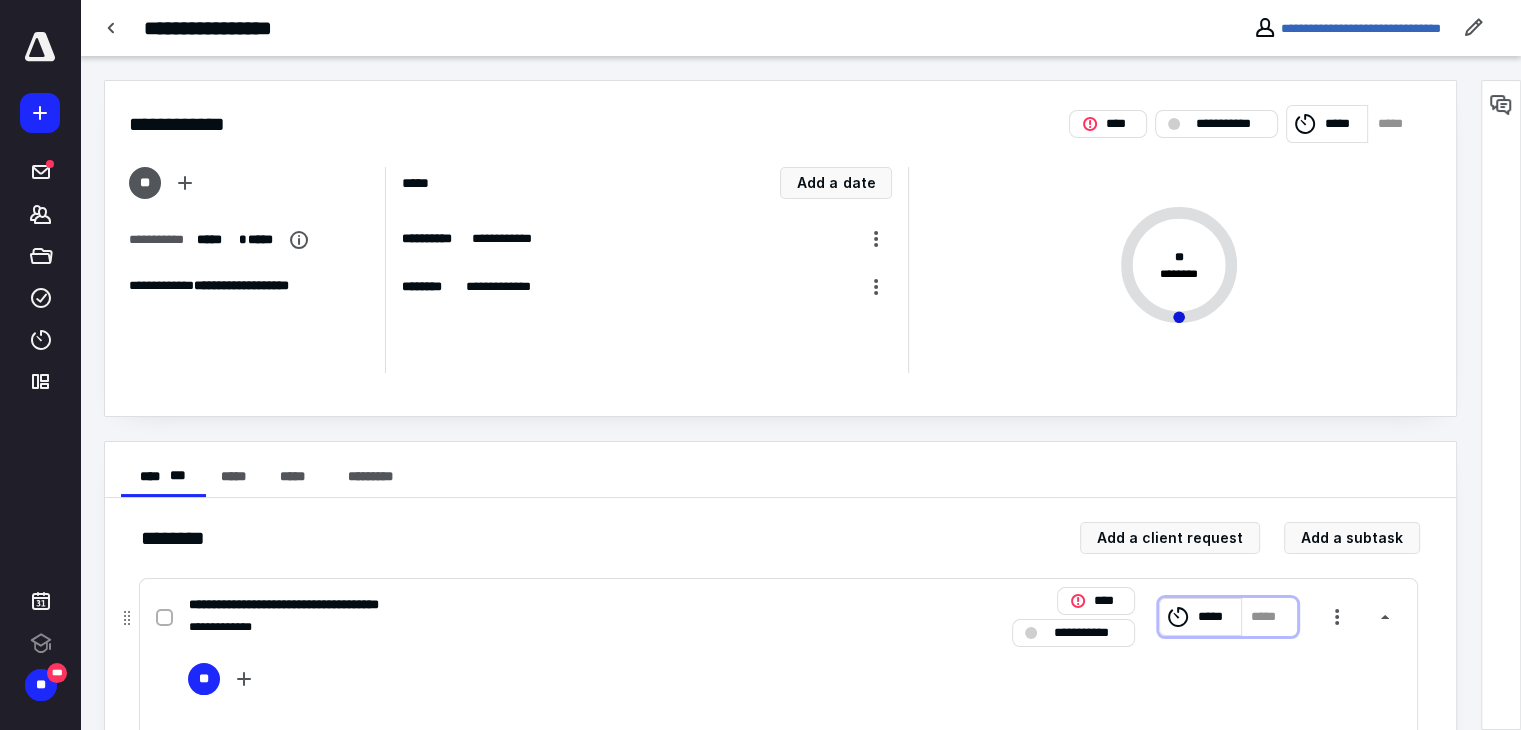 click on "*****" at bounding box center [1216, 617] 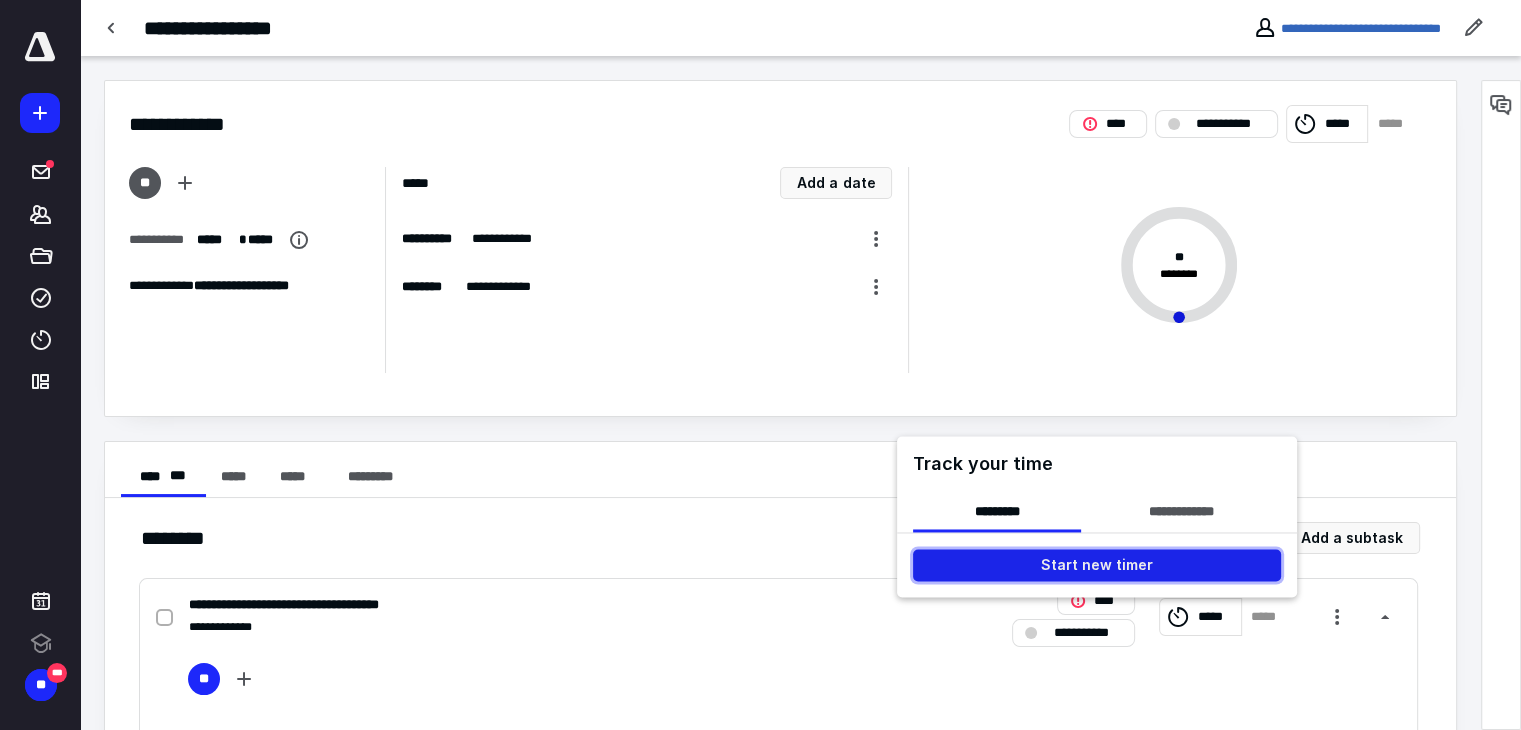 click on "Start new timer" at bounding box center [1097, 566] 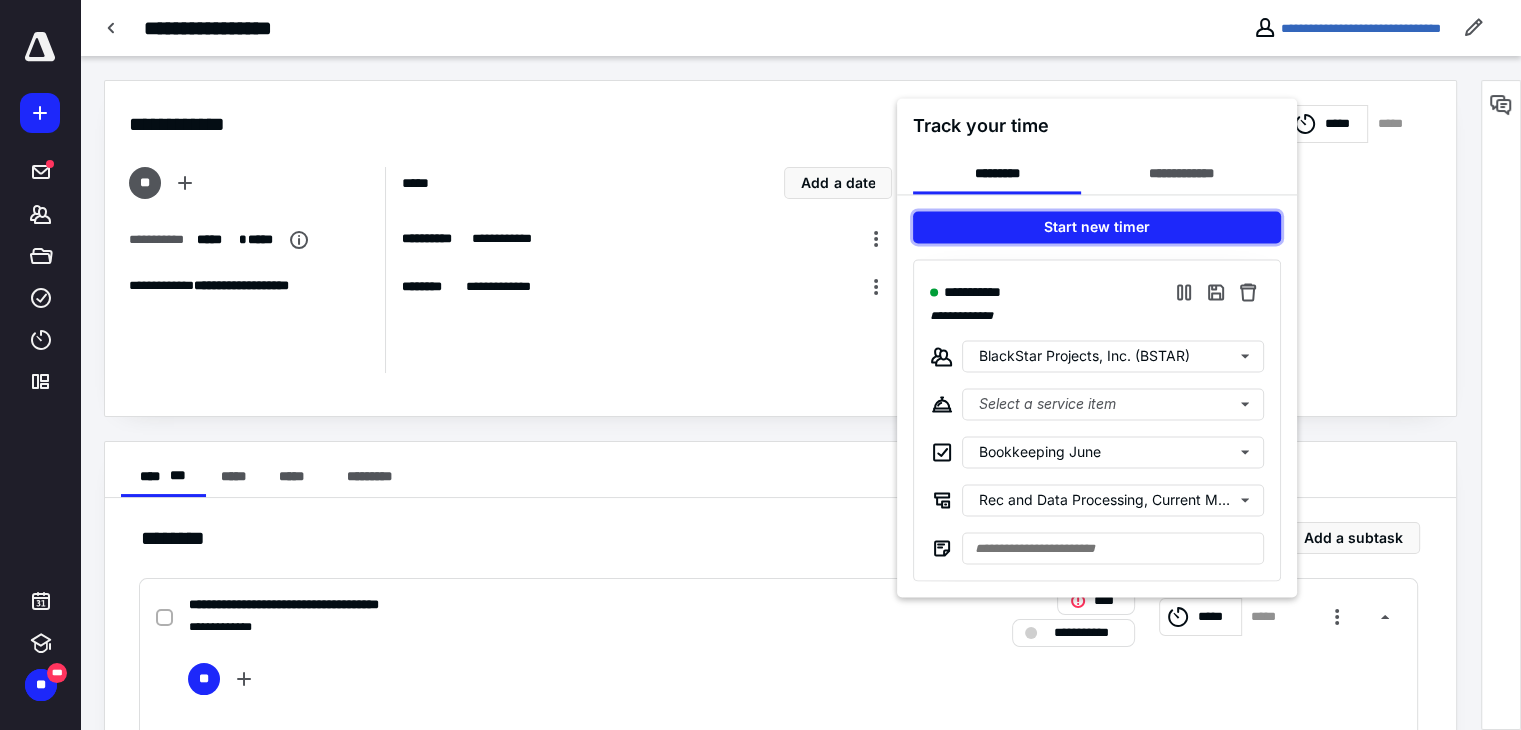 scroll, scrollTop: 0, scrollLeft: 0, axis: both 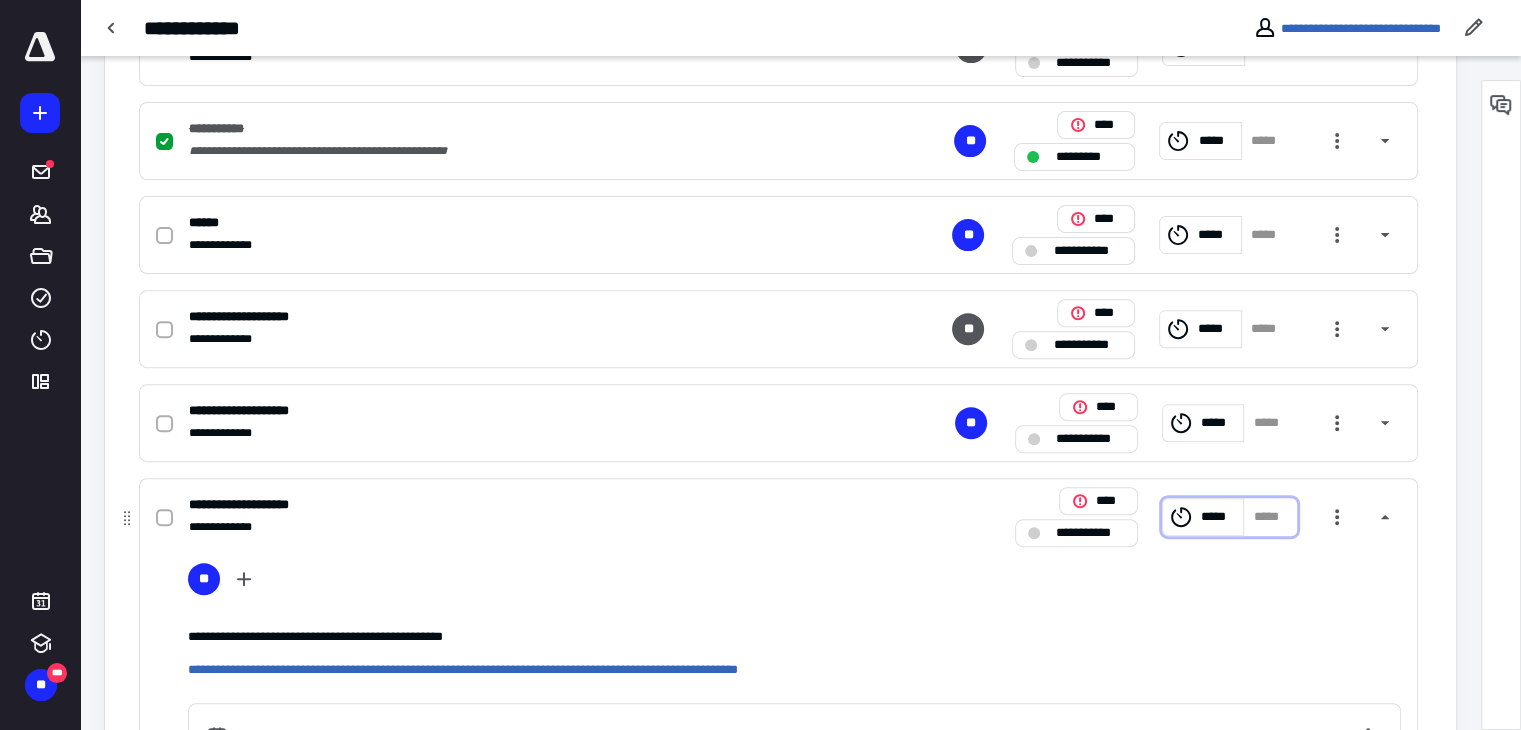 click on "*****" at bounding box center (1219, 517) 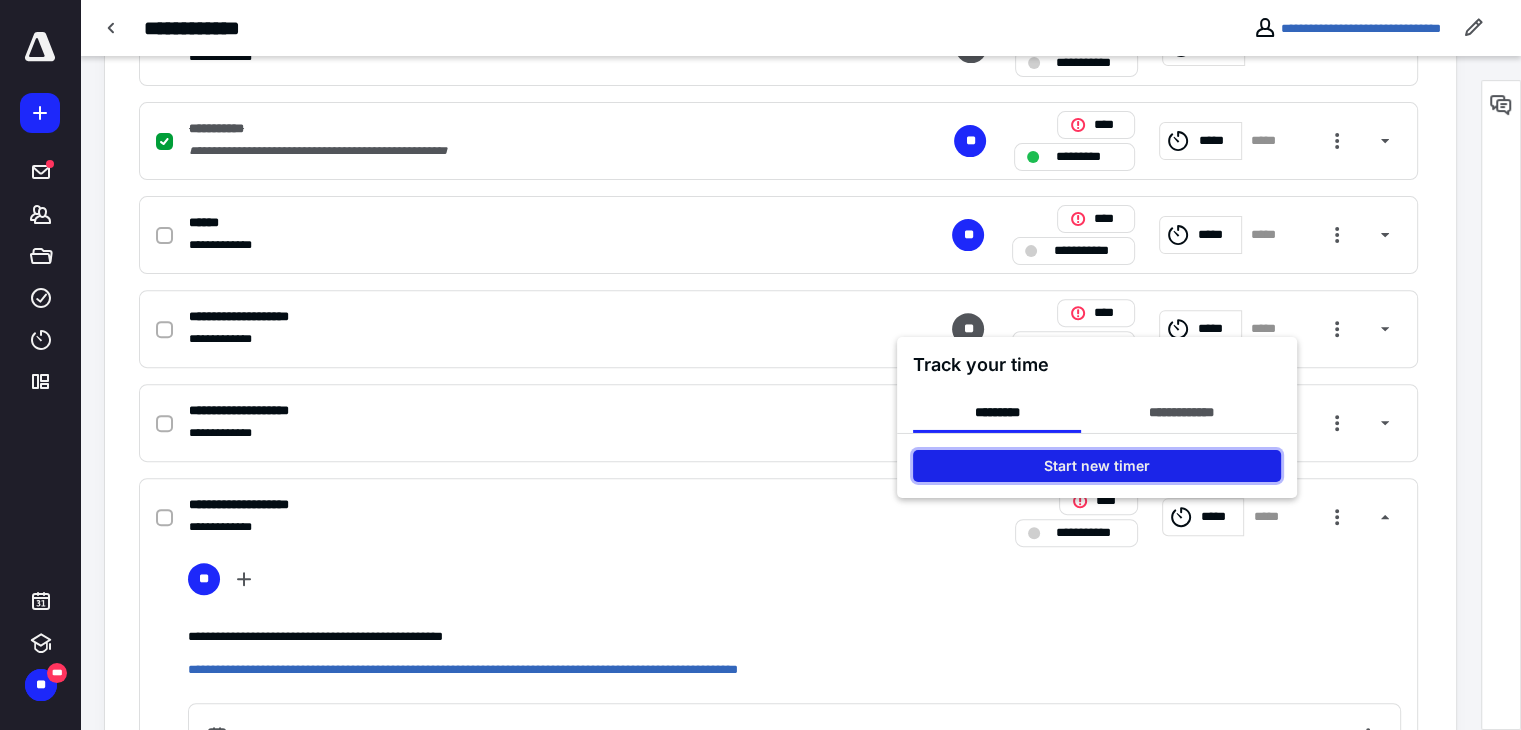 click on "Start new timer" at bounding box center (1097, 466) 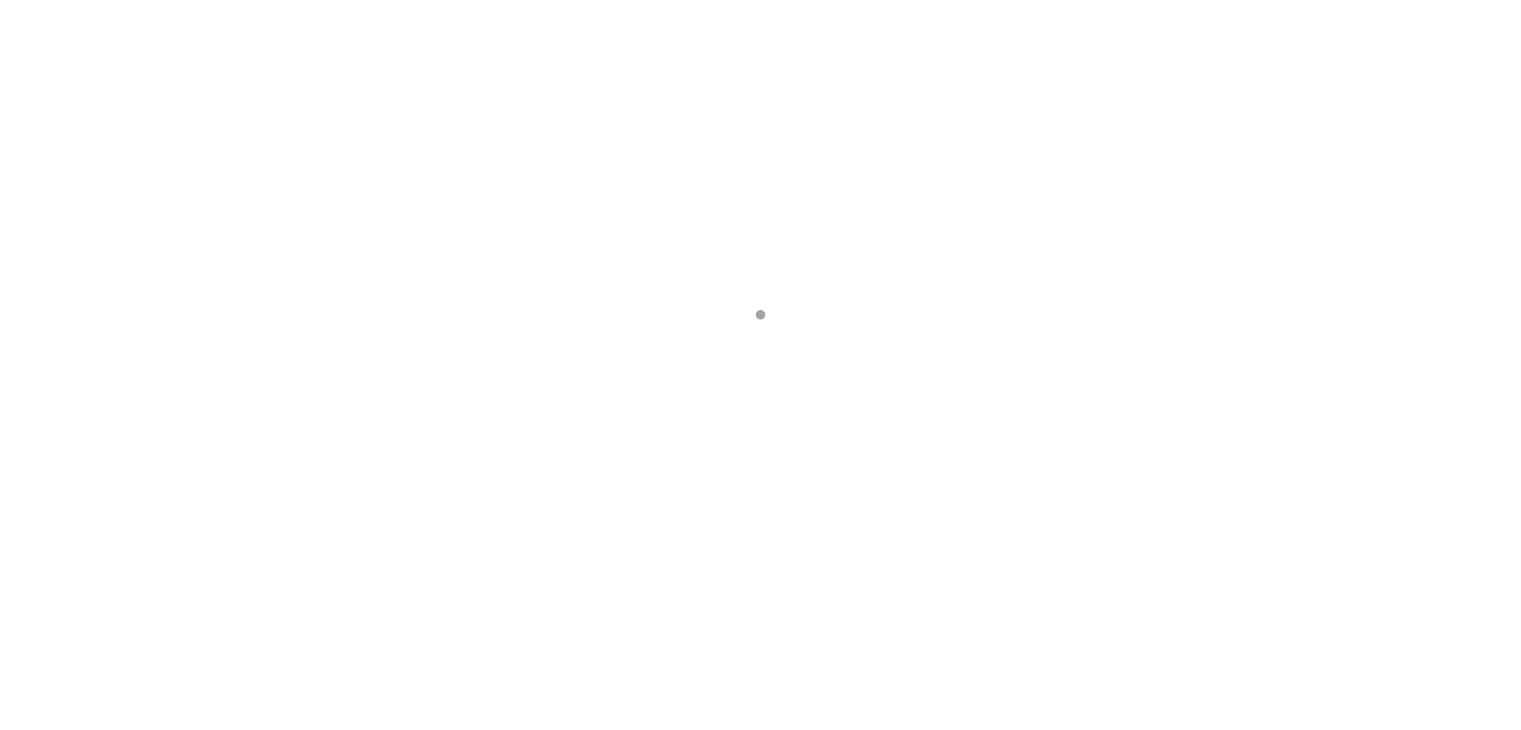 scroll, scrollTop: 0, scrollLeft: 0, axis: both 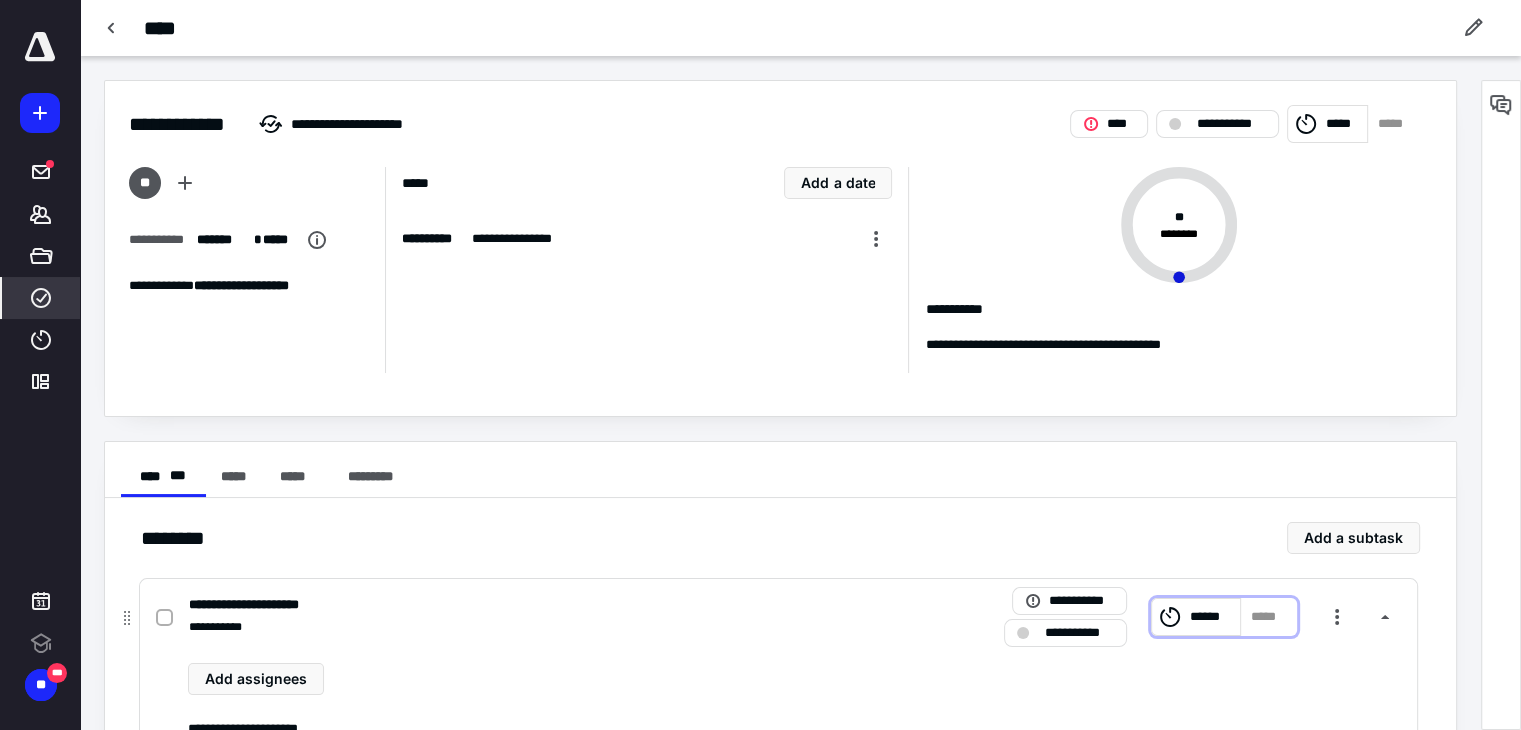 click on "******" at bounding box center (1212, 617) 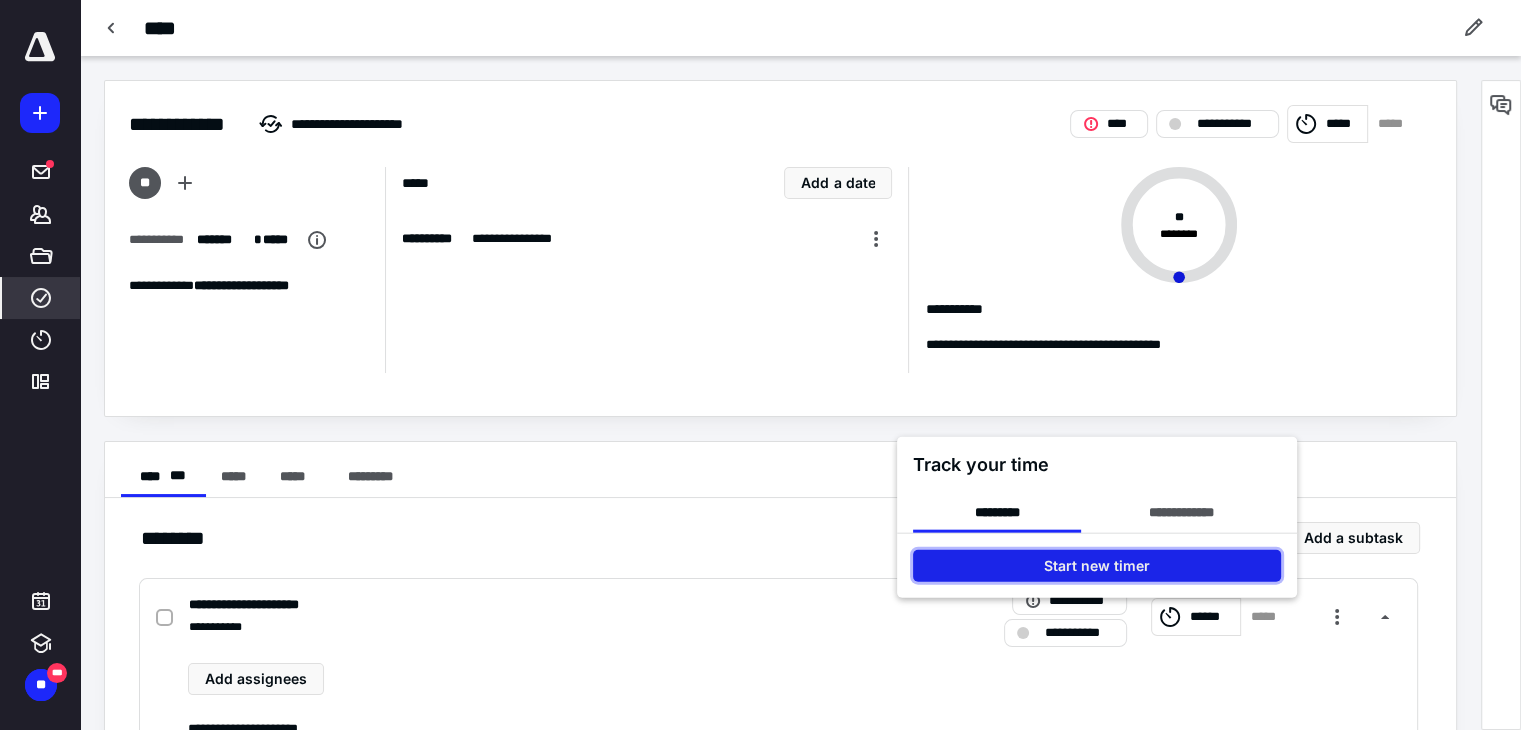 click on "Start new timer" at bounding box center [1097, 565] 